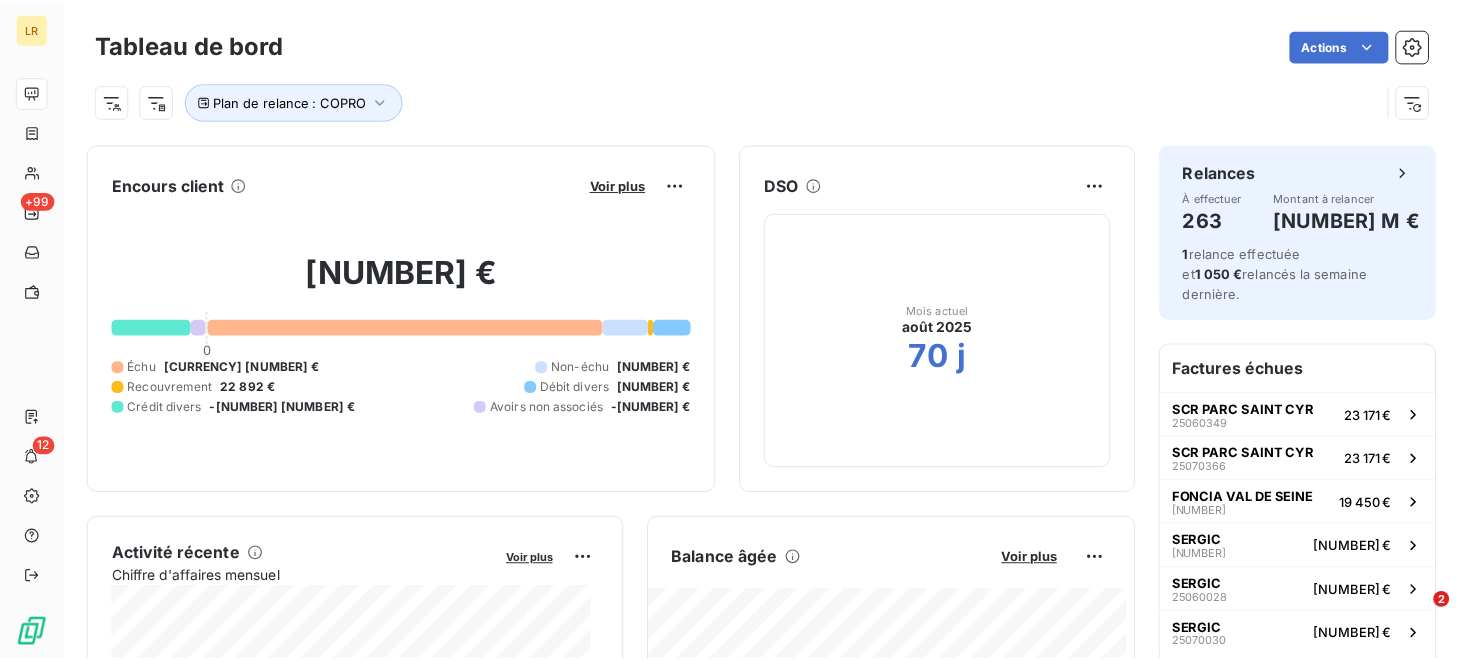 scroll, scrollTop: 0, scrollLeft: 0, axis: both 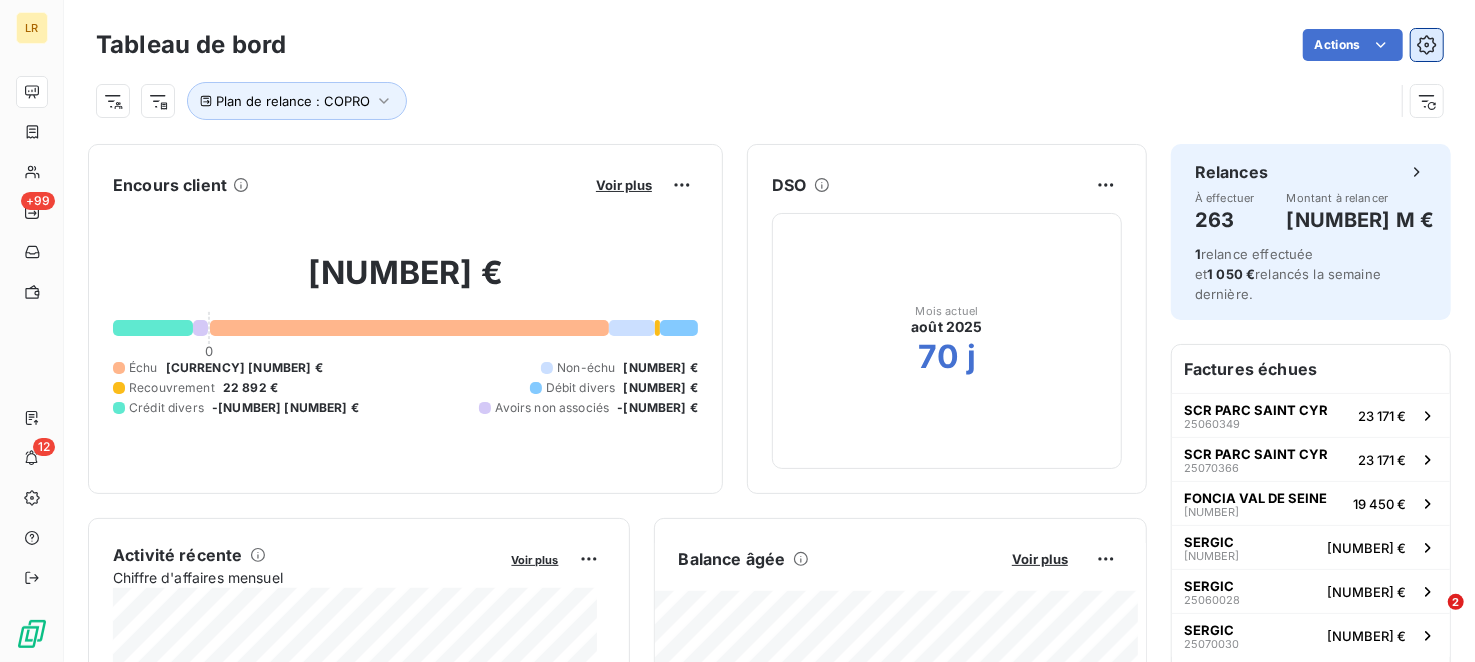 click at bounding box center (1427, 45) 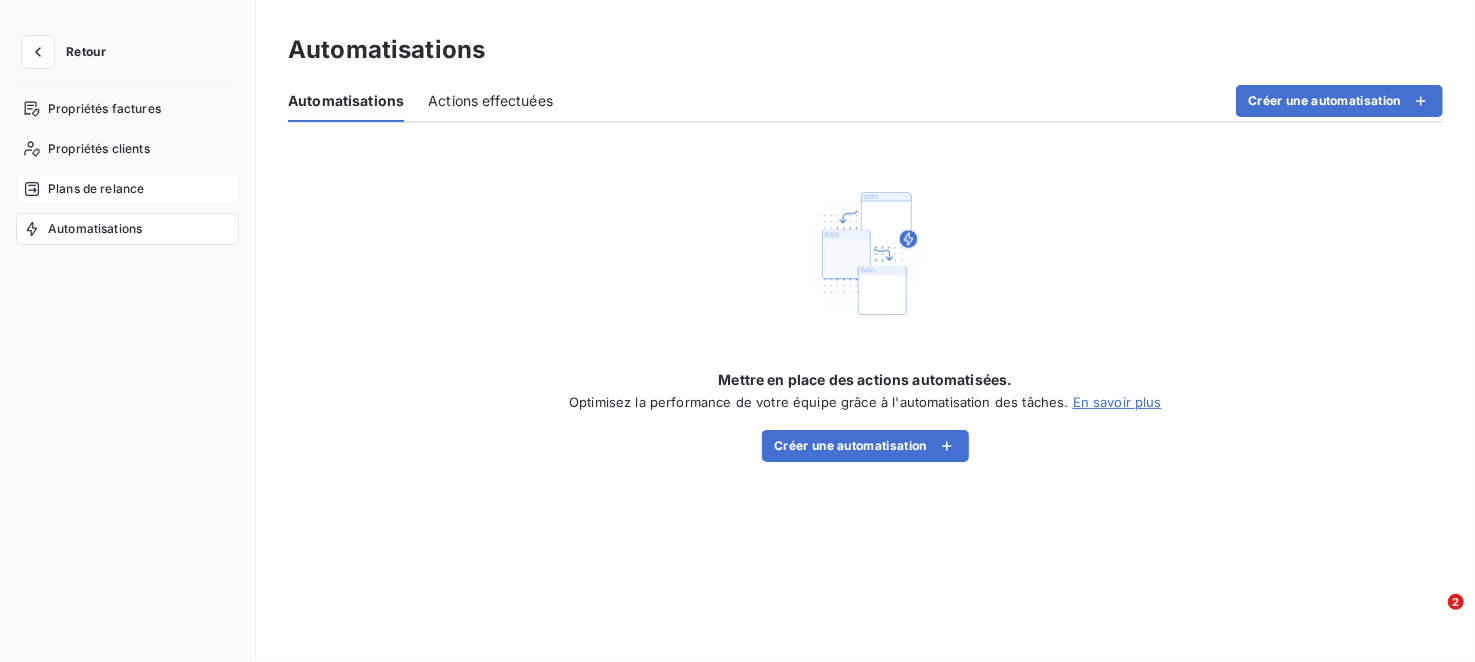 click on "Plans de relance" at bounding box center [96, 189] 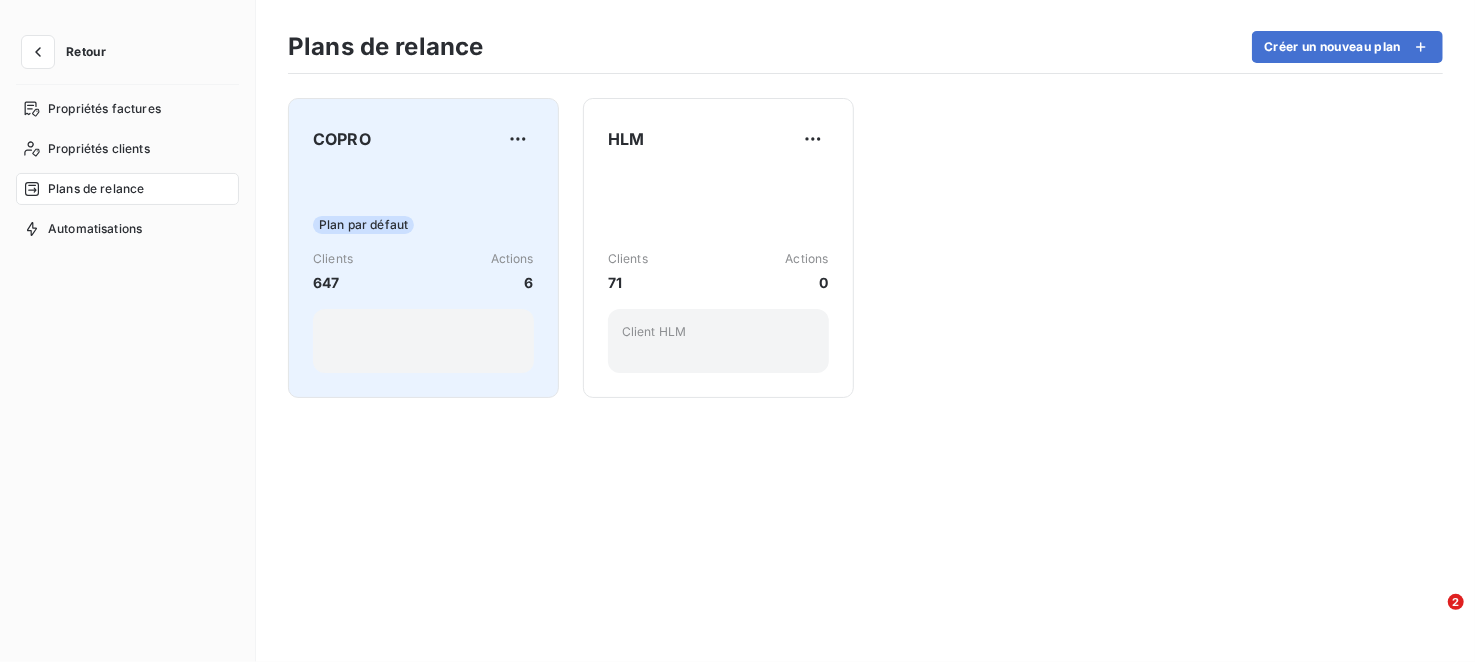 click on "Plan par défaut Clients 647 Actions 6" at bounding box center (423, 272) 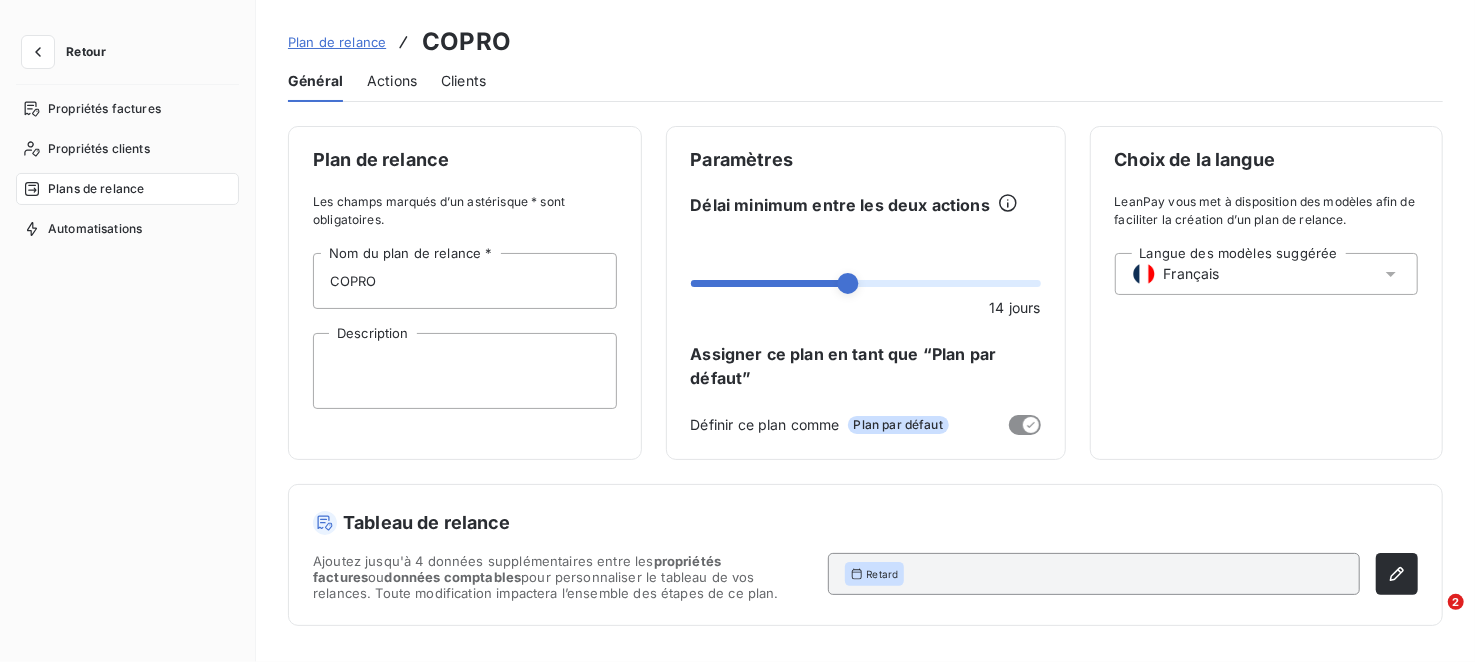 click on "Actions" at bounding box center (392, 81) 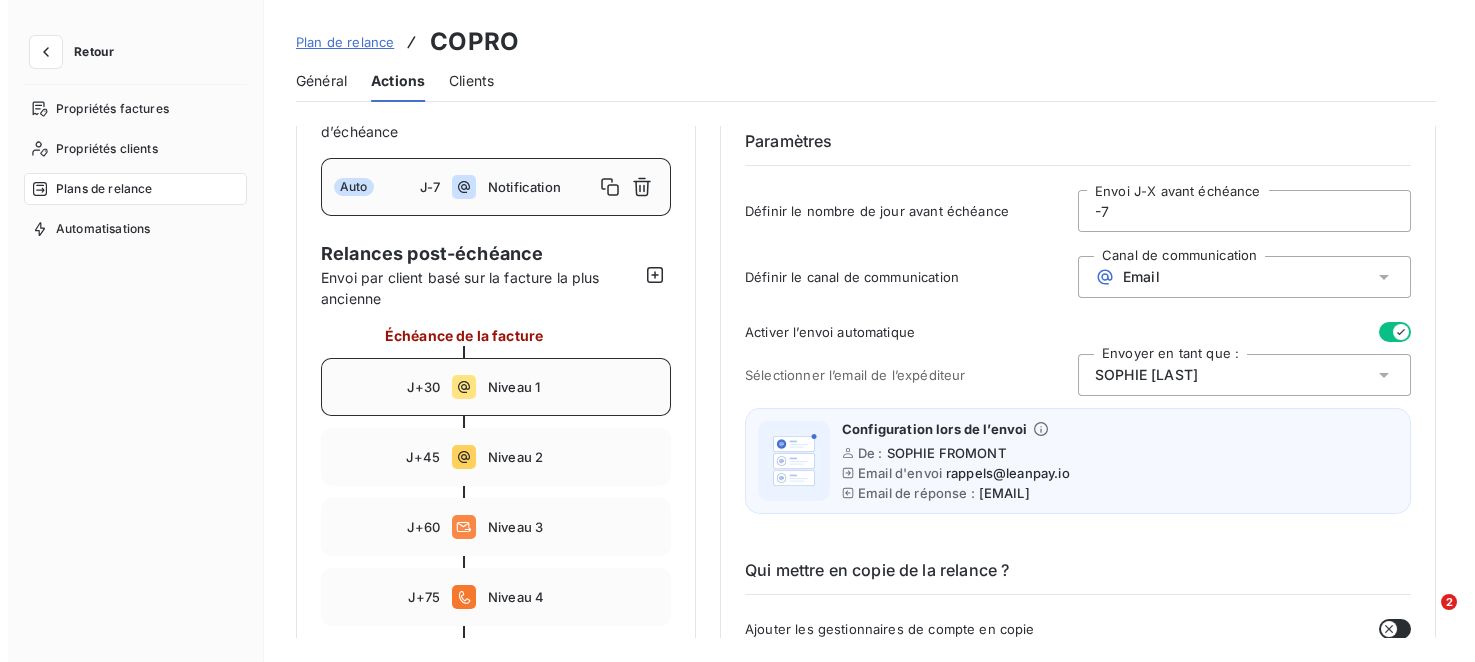 scroll, scrollTop: 300, scrollLeft: 0, axis: vertical 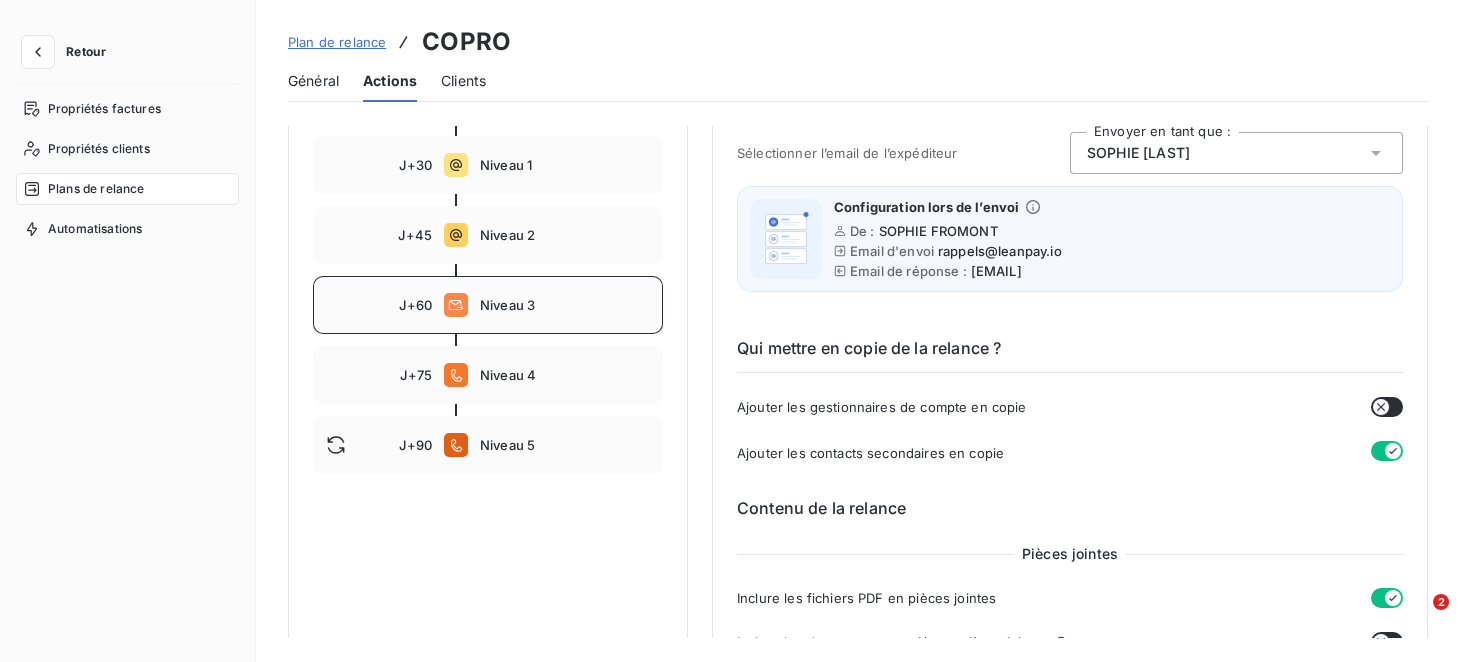 click on "J+60 Niveau 3" at bounding box center [488, 305] 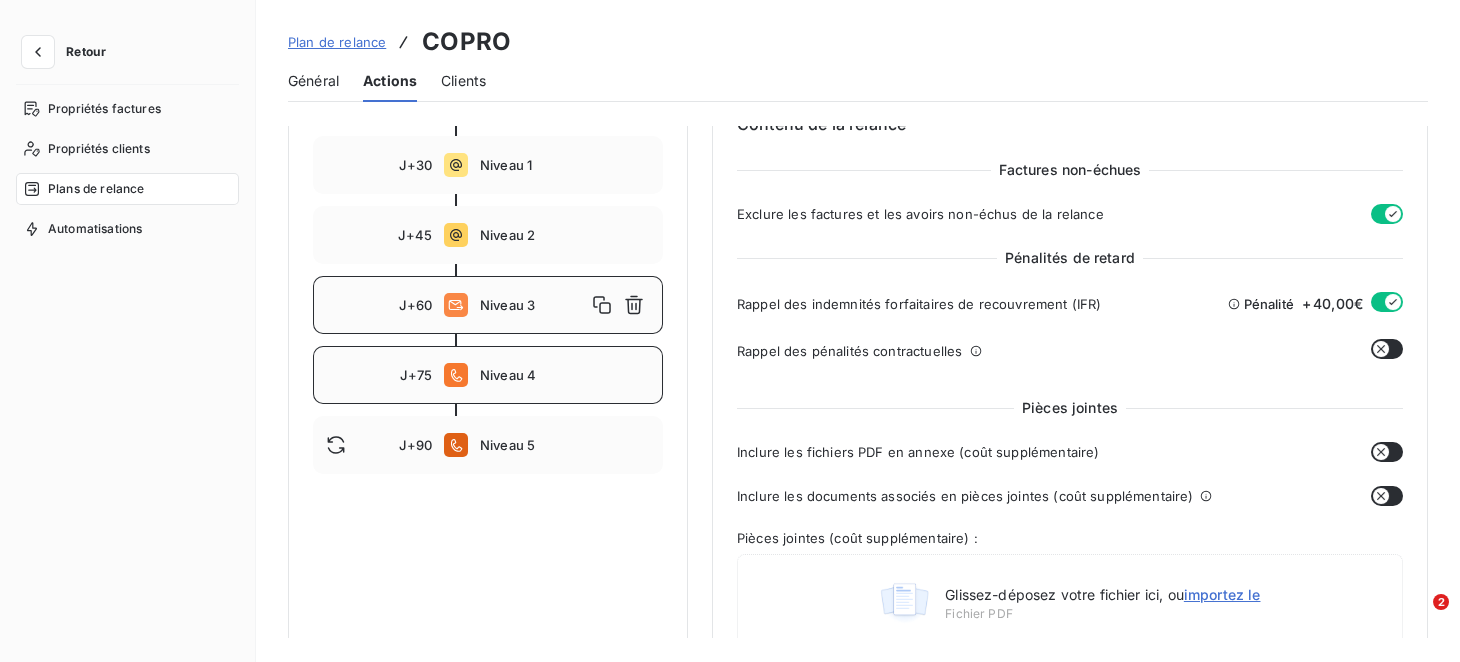 click on "Niveau 4" at bounding box center [565, 375] 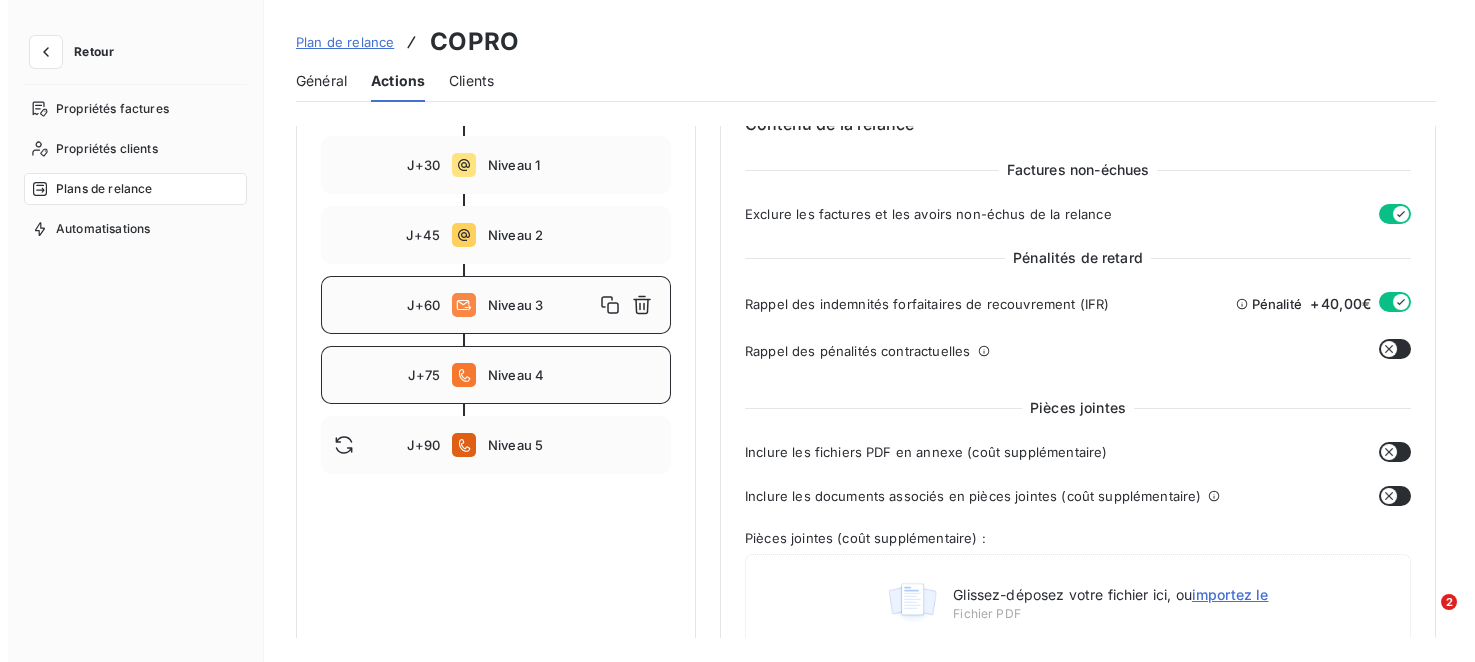 type on "75" 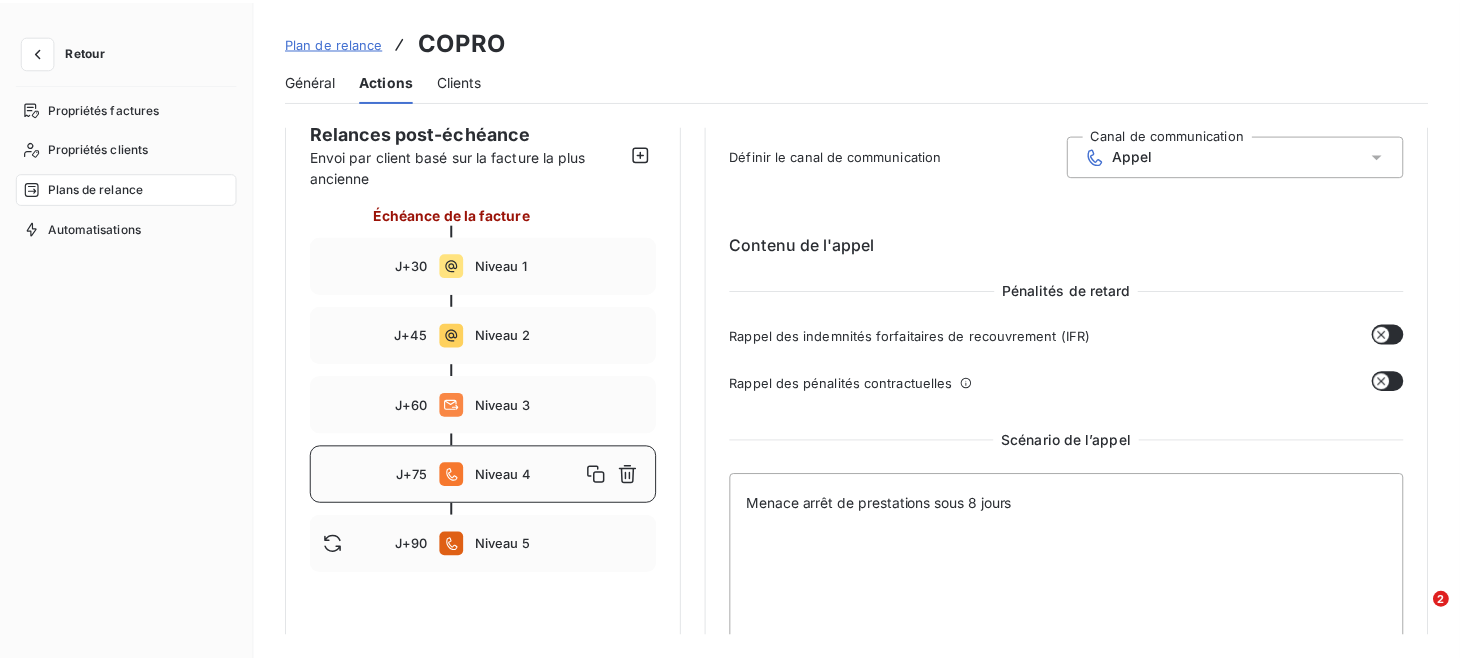 scroll, scrollTop: 0, scrollLeft: 0, axis: both 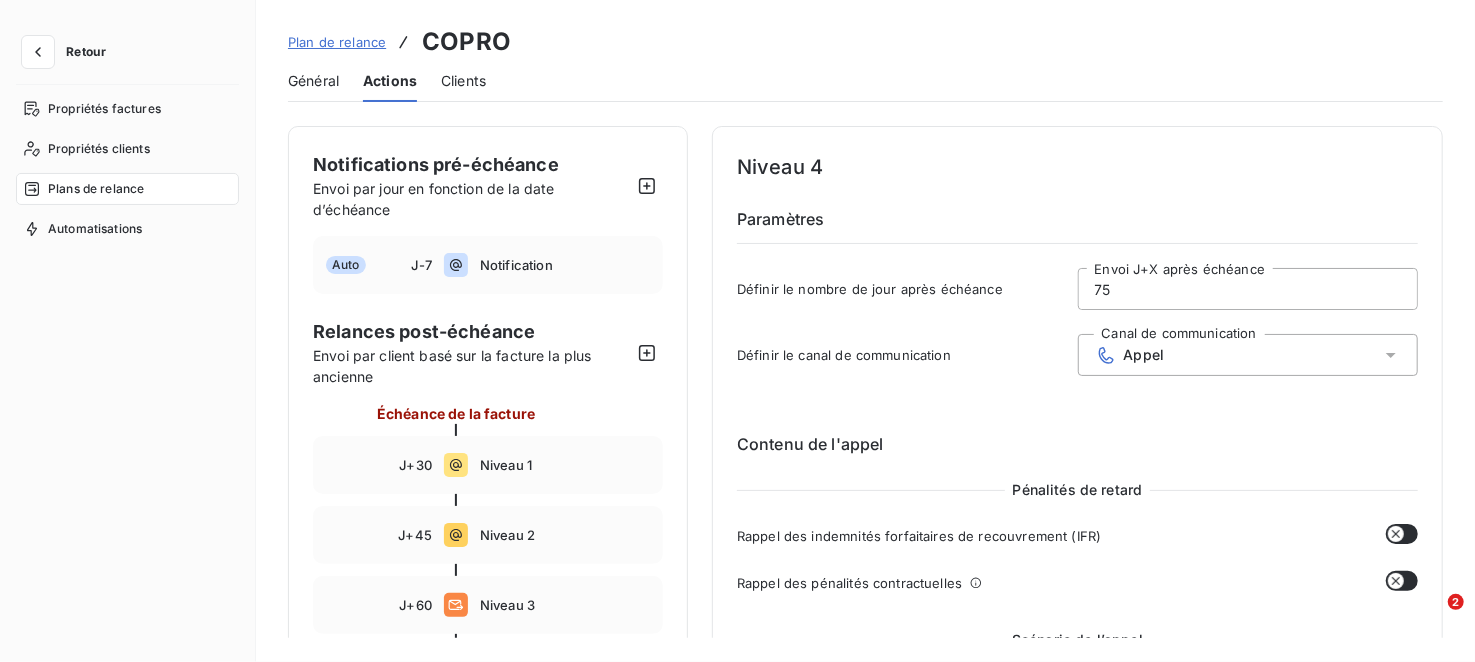 click on "Appel" at bounding box center [1130, 355] 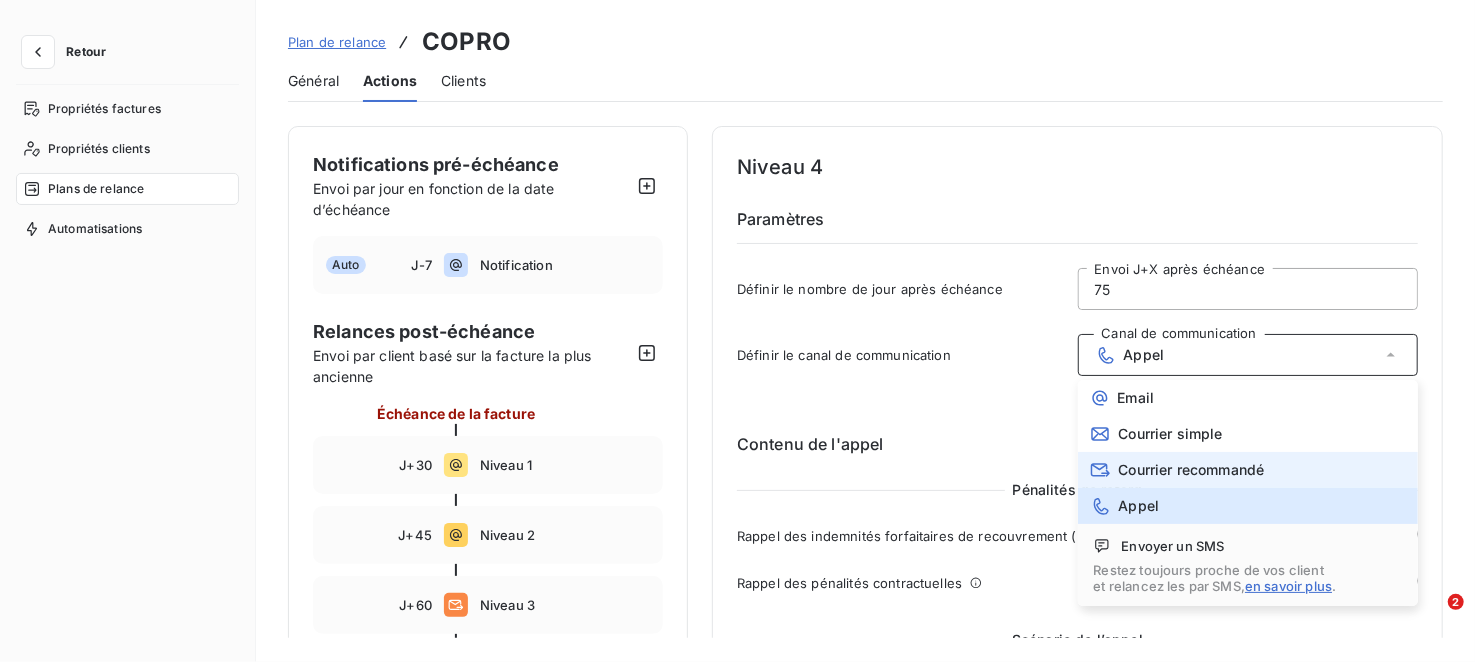 click on "Courrier recommandé" at bounding box center [1192, 470] 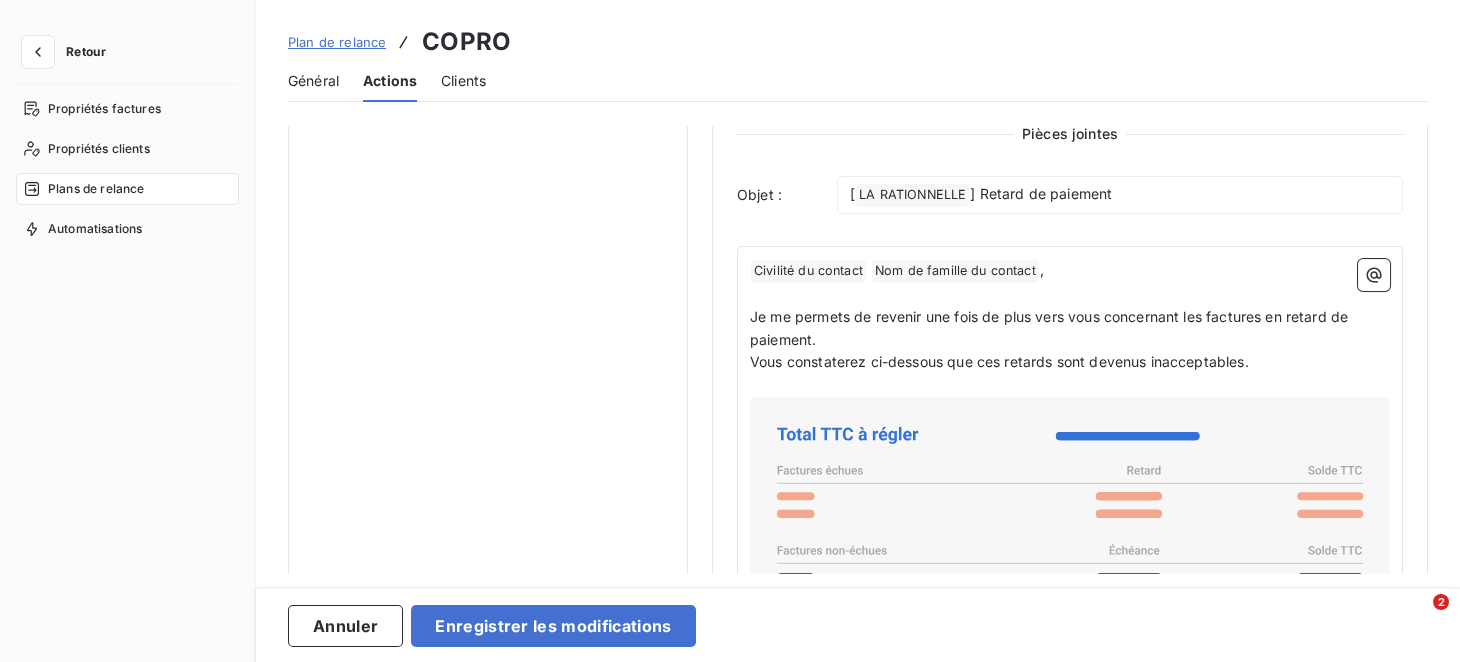 scroll, scrollTop: 900, scrollLeft: 0, axis: vertical 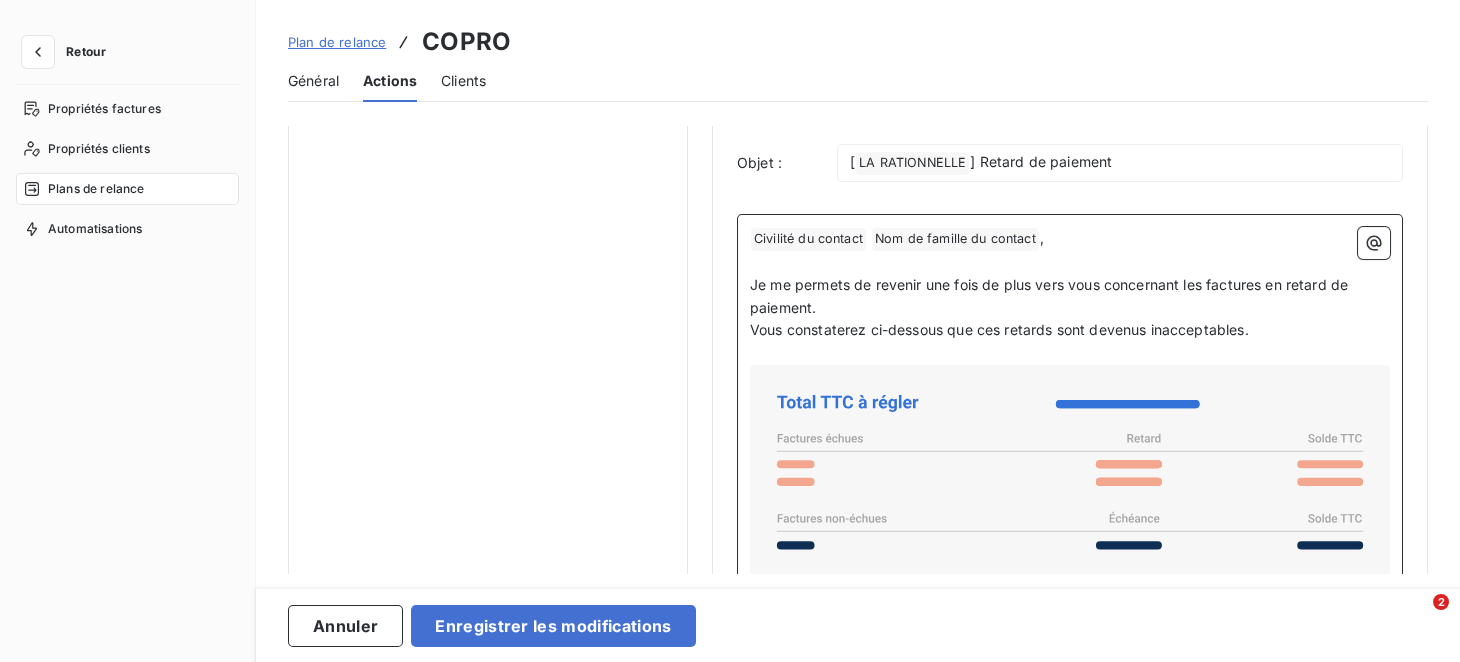 click on "Je me permets de revenir une fois de plus vers vous concernant les factures en retard de paiement." at bounding box center (1051, 296) 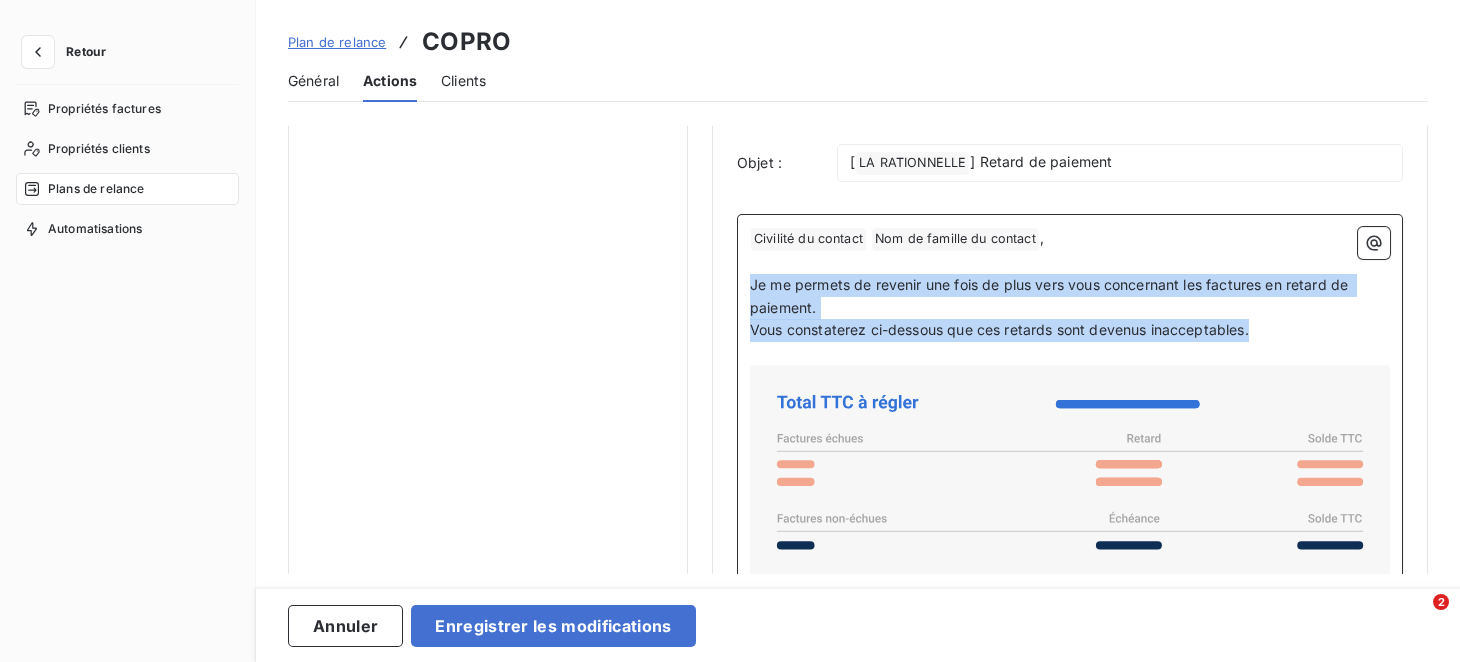 drag, startPoint x: 753, startPoint y: 284, endPoint x: 1284, endPoint y: 329, distance: 532.9034 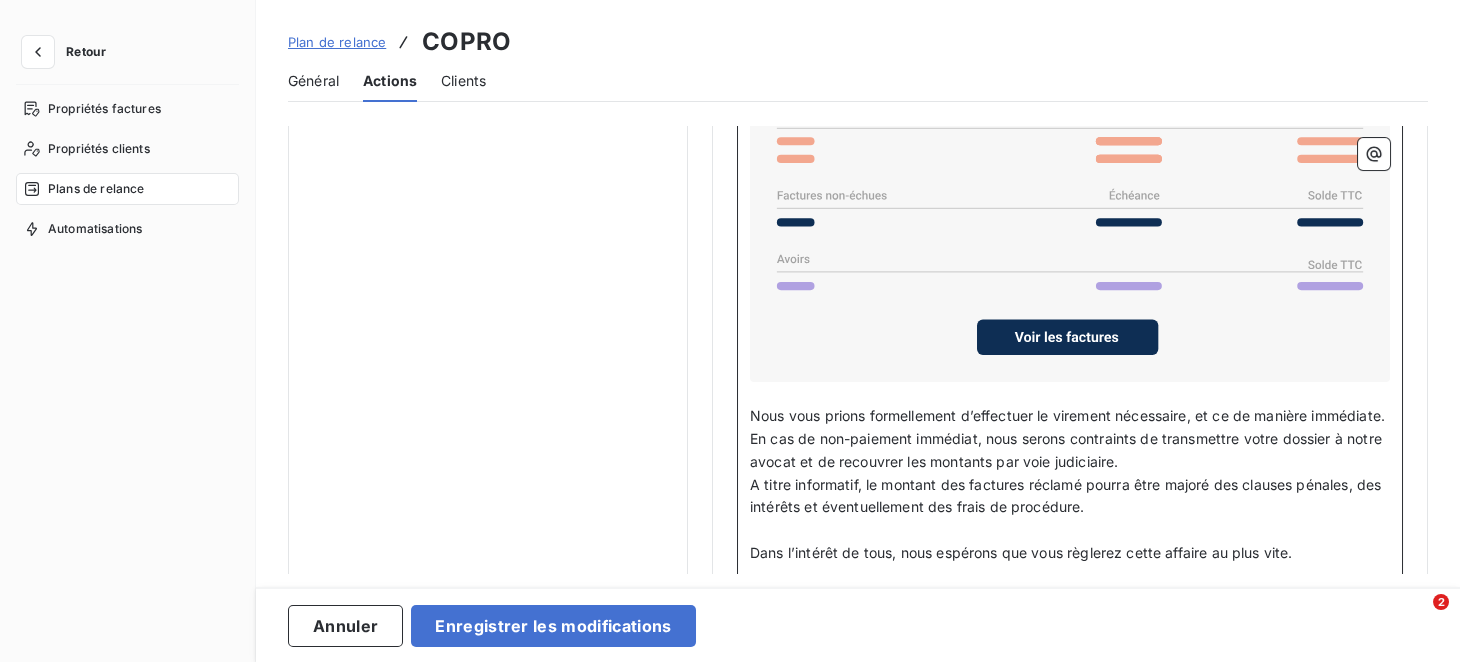 scroll, scrollTop: 1300, scrollLeft: 0, axis: vertical 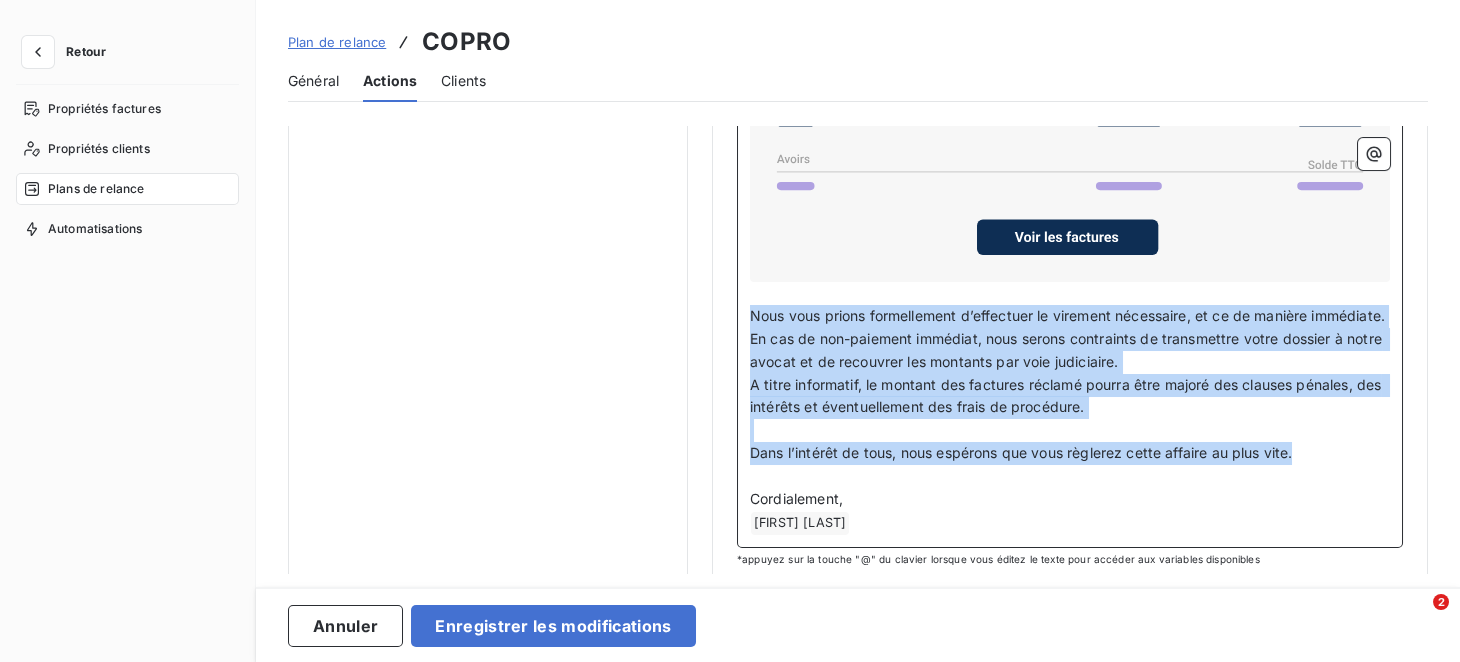 drag, startPoint x: 749, startPoint y: 309, endPoint x: 1307, endPoint y: 480, distance: 583.6138 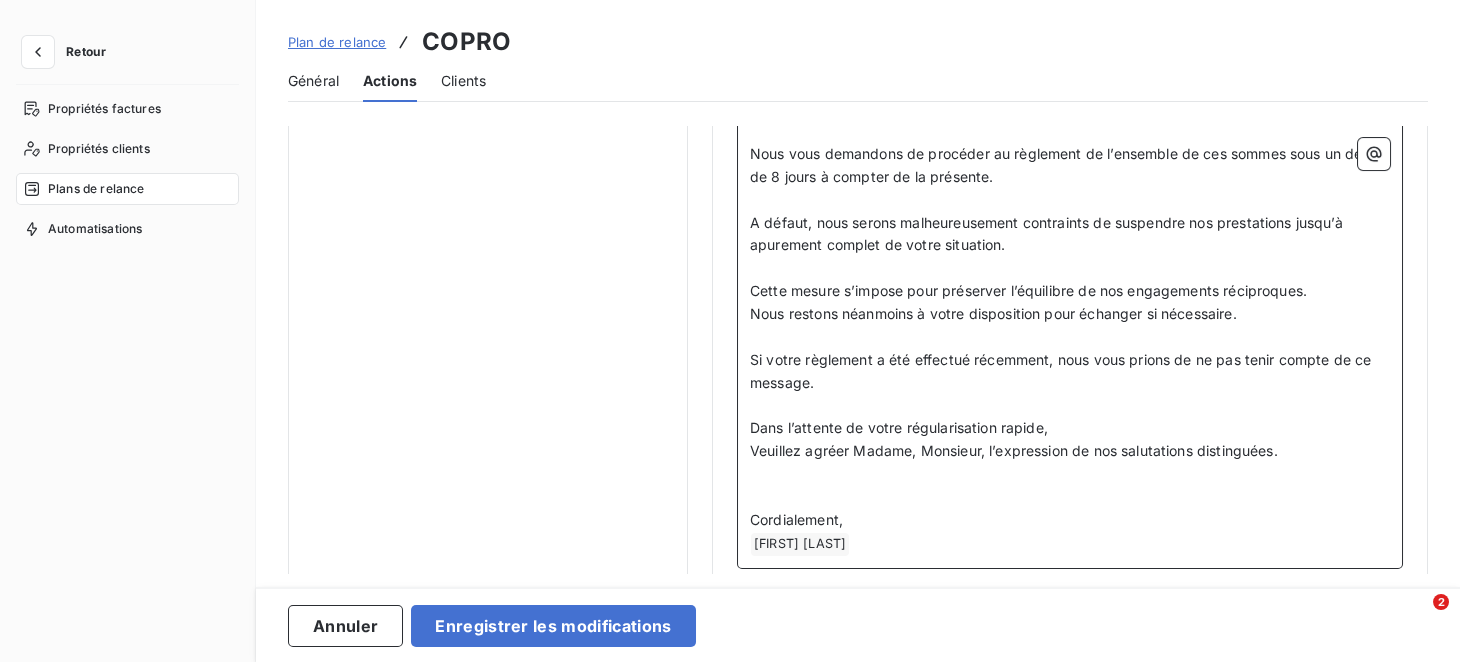 scroll, scrollTop: 1495, scrollLeft: 0, axis: vertical 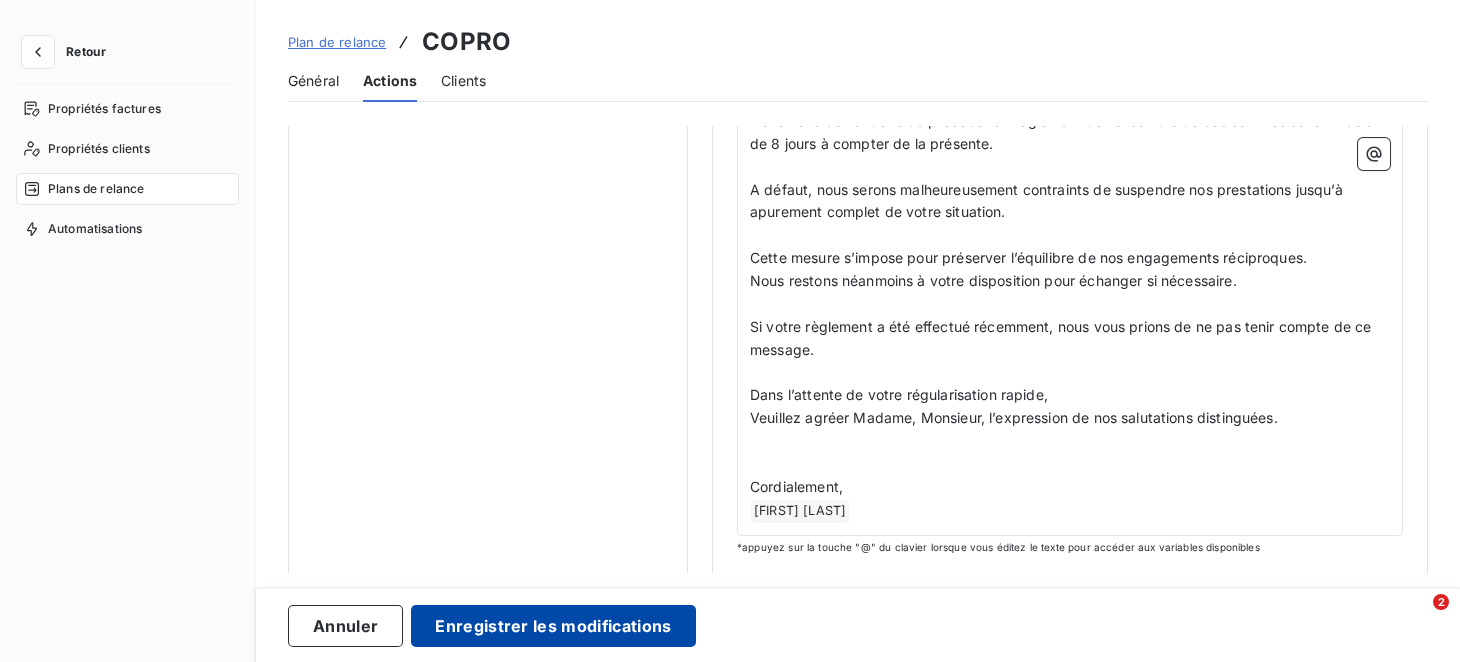click on "Enregistrer les modifications" at bounding box center [553, 626] 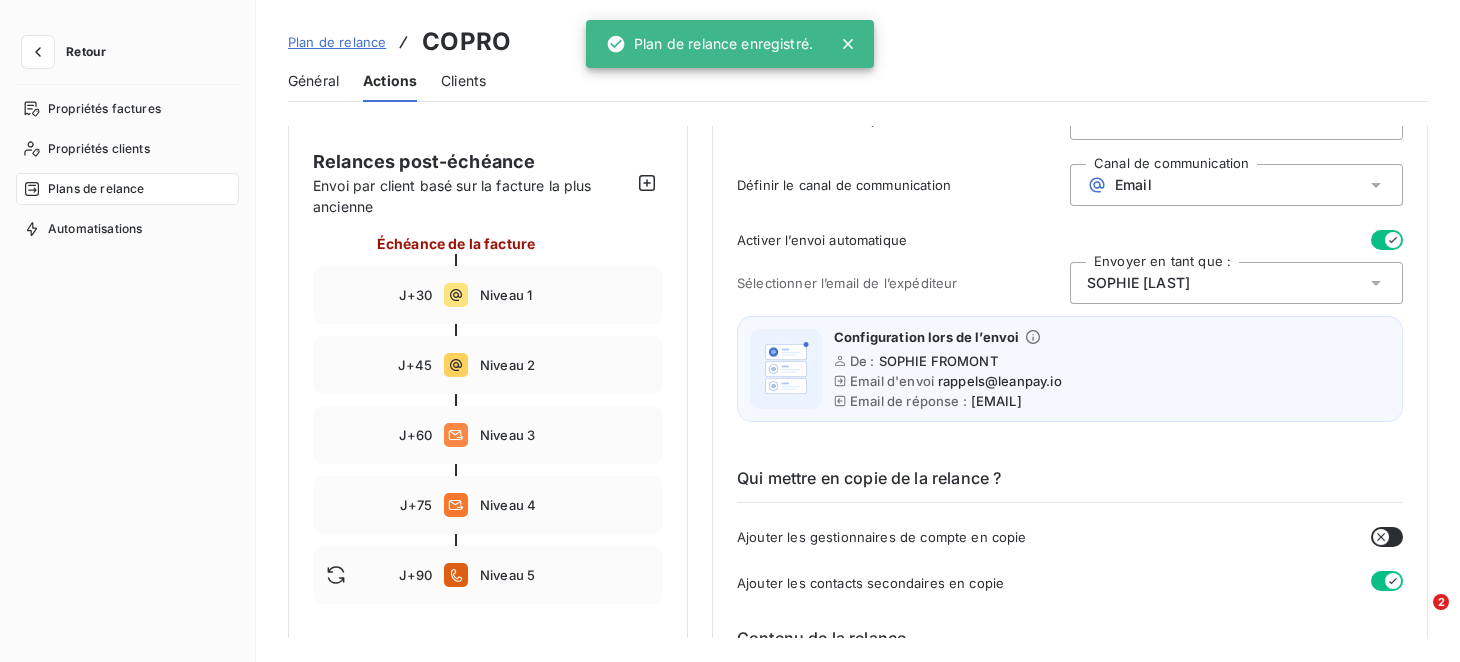 scroll, scrollTop: 125, scrollLeft: 0, axis: vertical 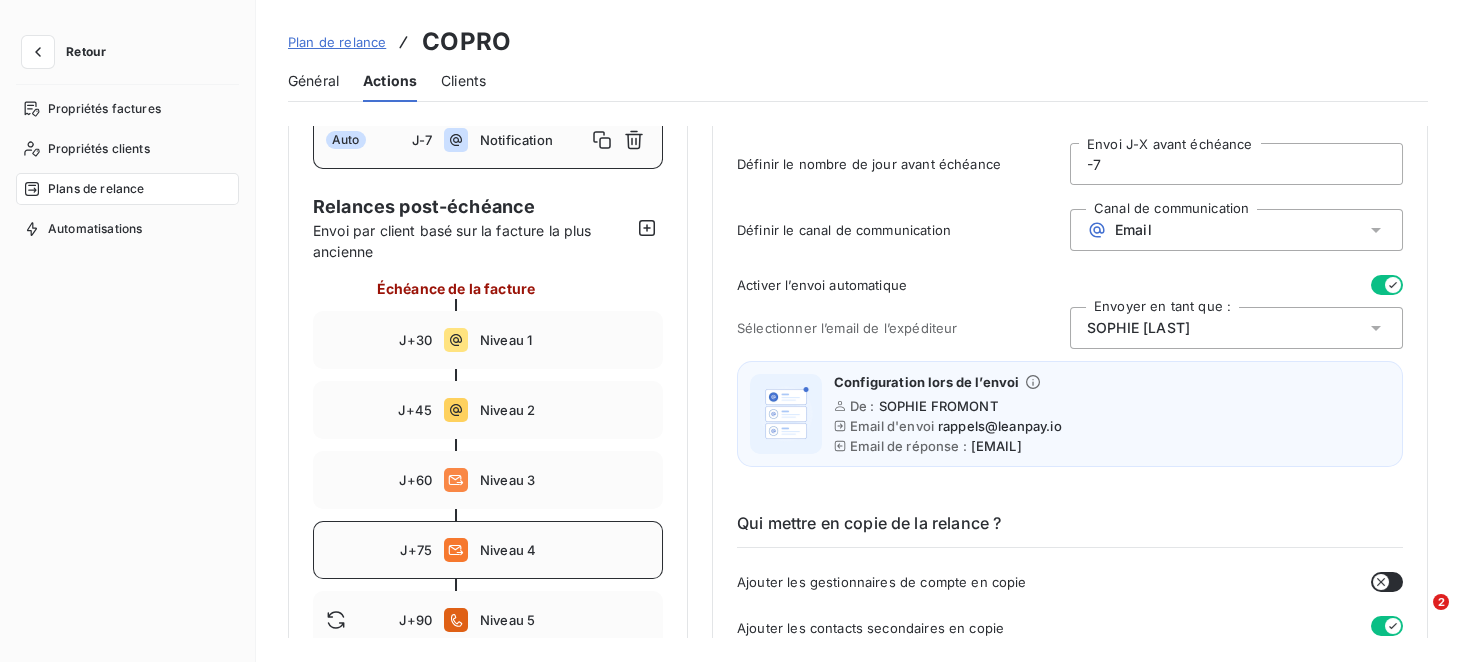 click on "J+75 Niveau 4" at bounding box center [488, 550] 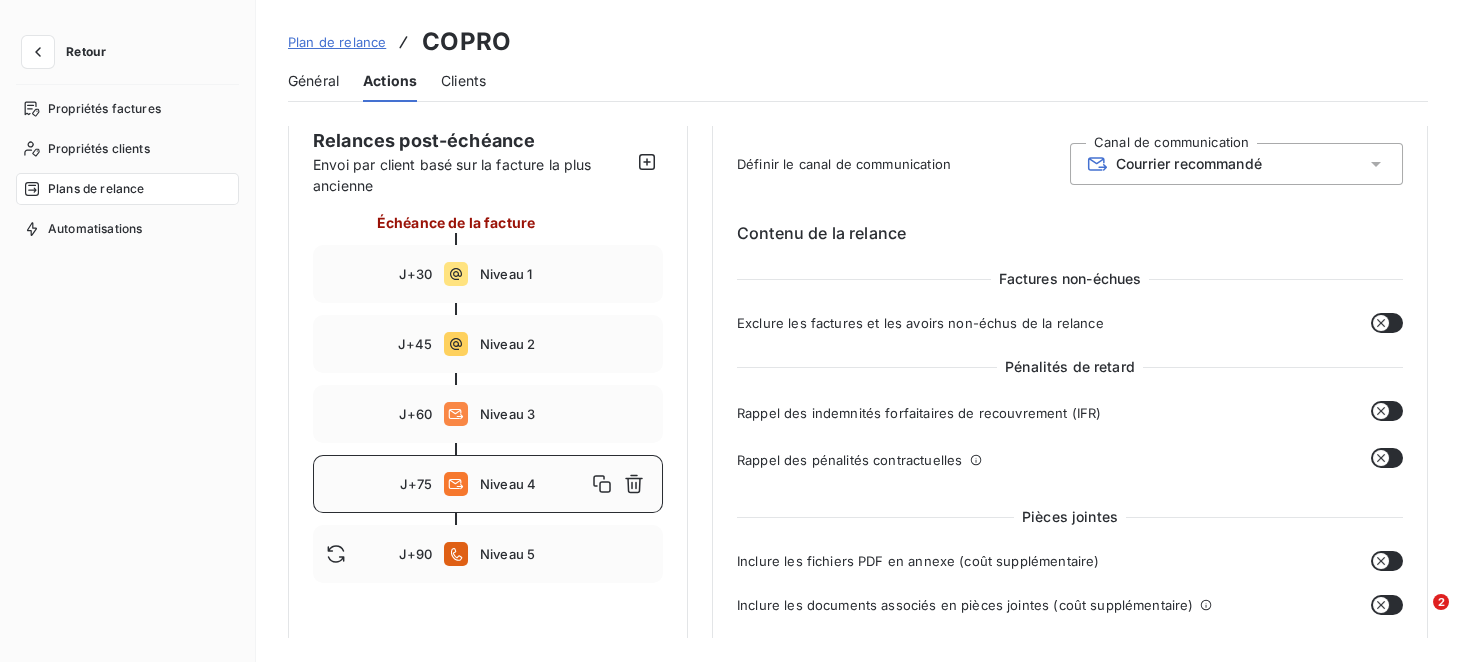 scroll, scrollTop: 225, scrollLeft: 0, axis: vertical 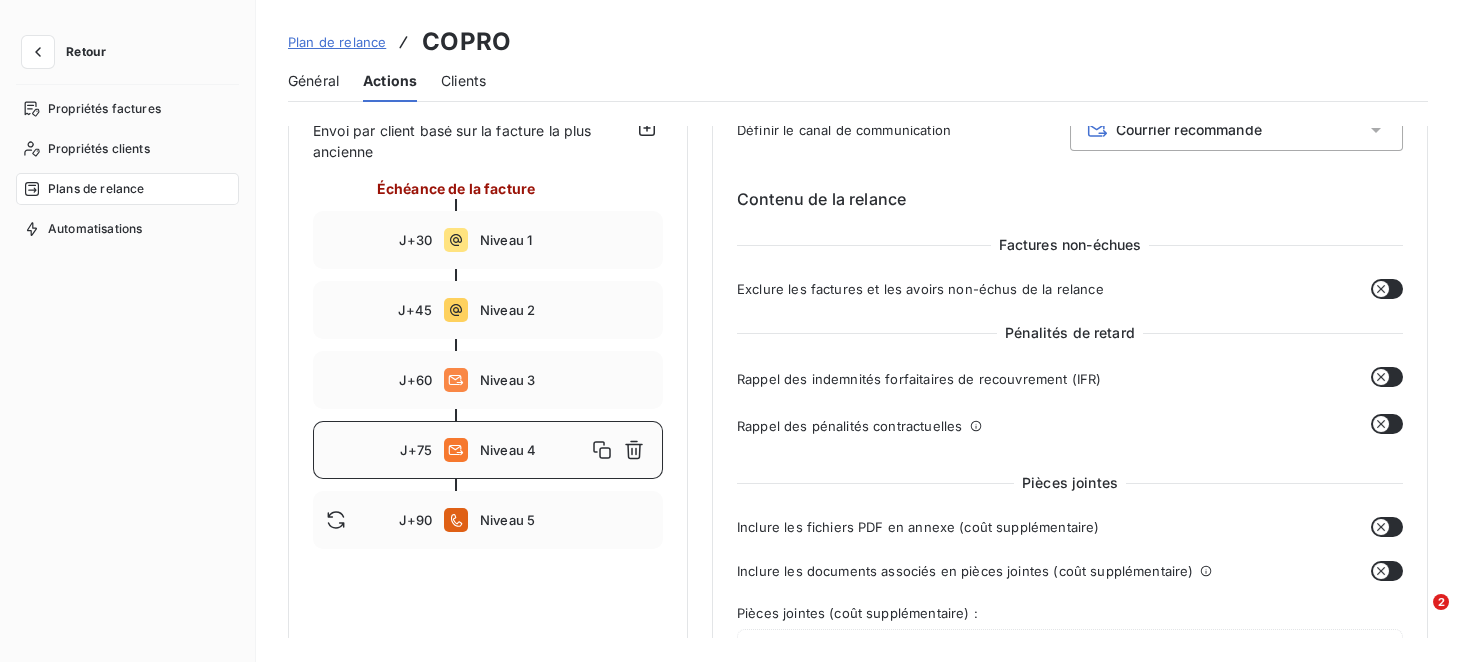 click at bounding box center [1387, 424] 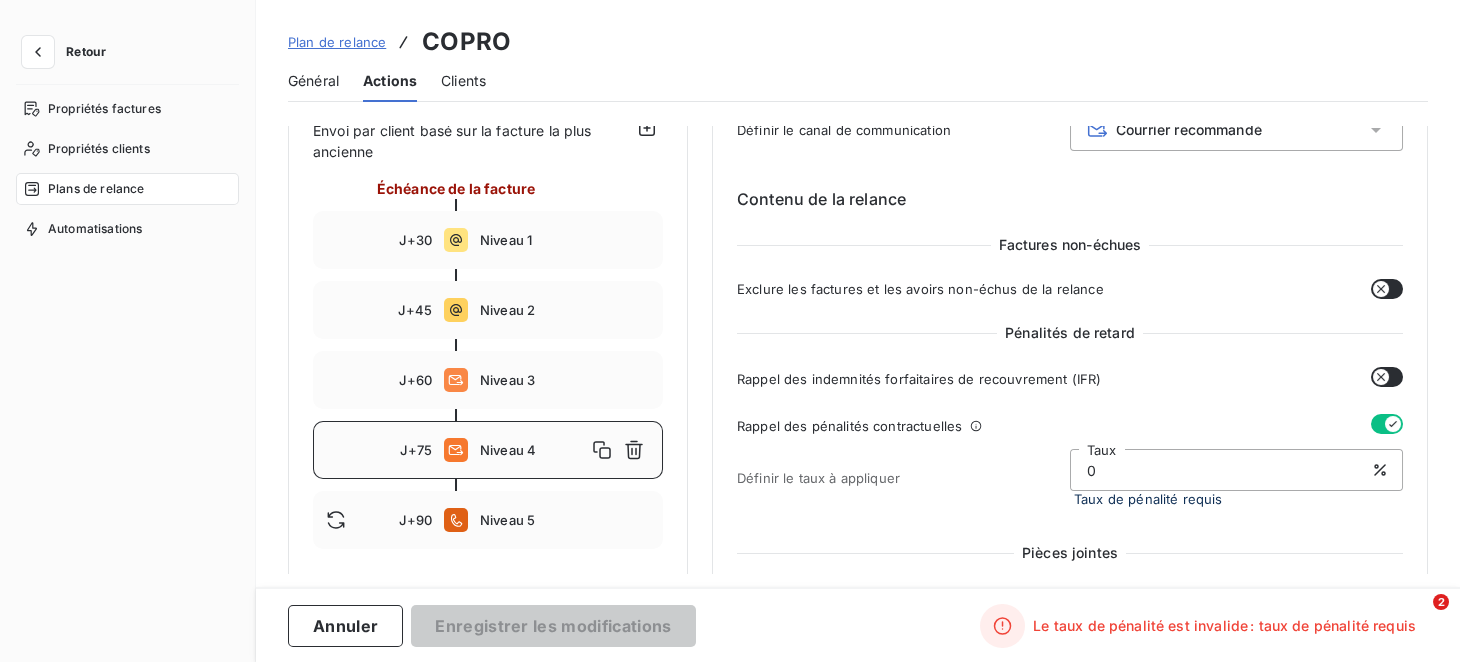 drag, startPoint x: 1378, startPoint y: 422, endPoint x: 1366, endPoint y: 385, distance: 38.8973 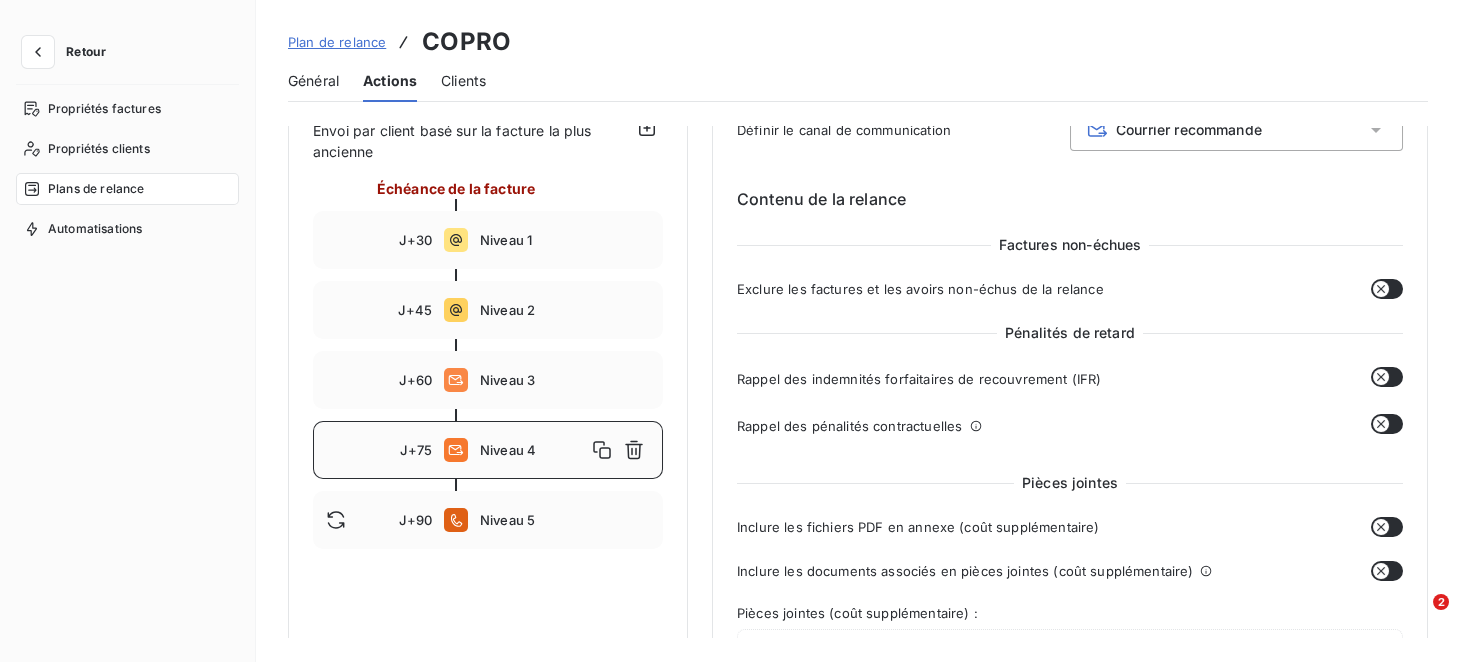click 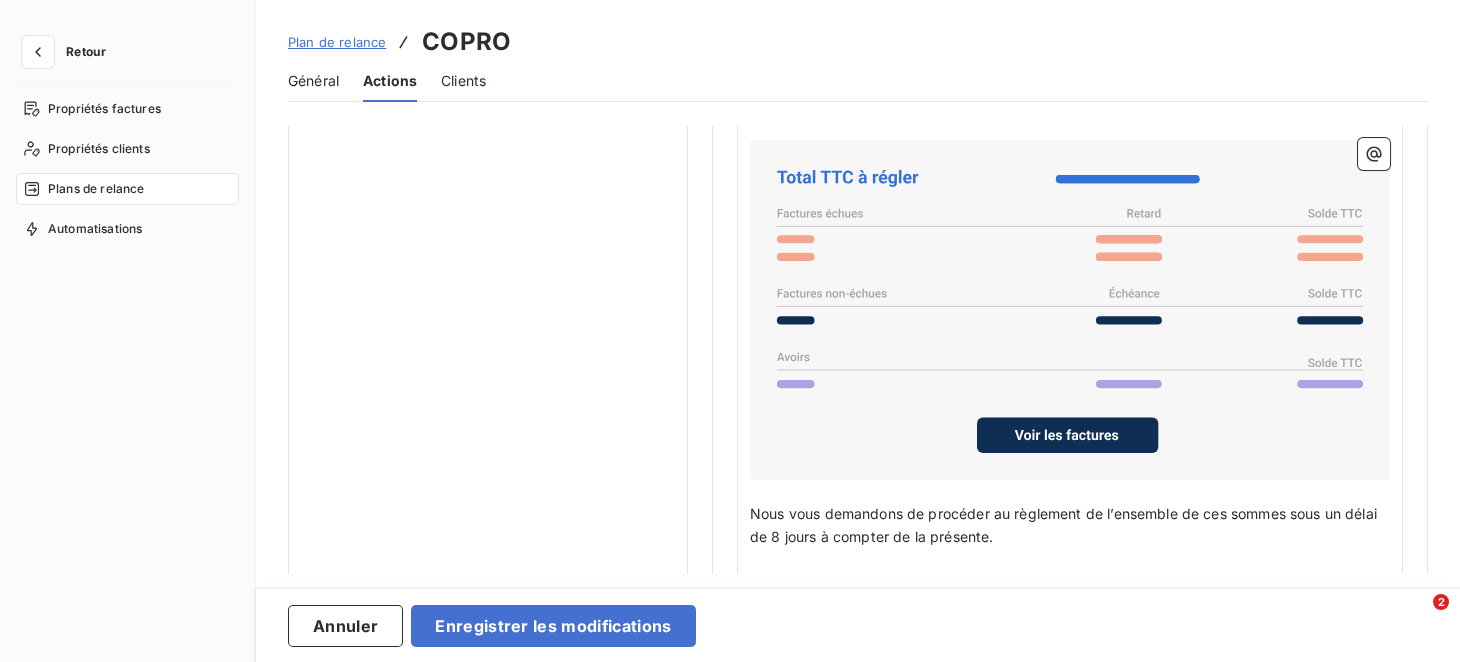 scroll, scrollTop: 1300, scrollLeft: 0, axis: vertical 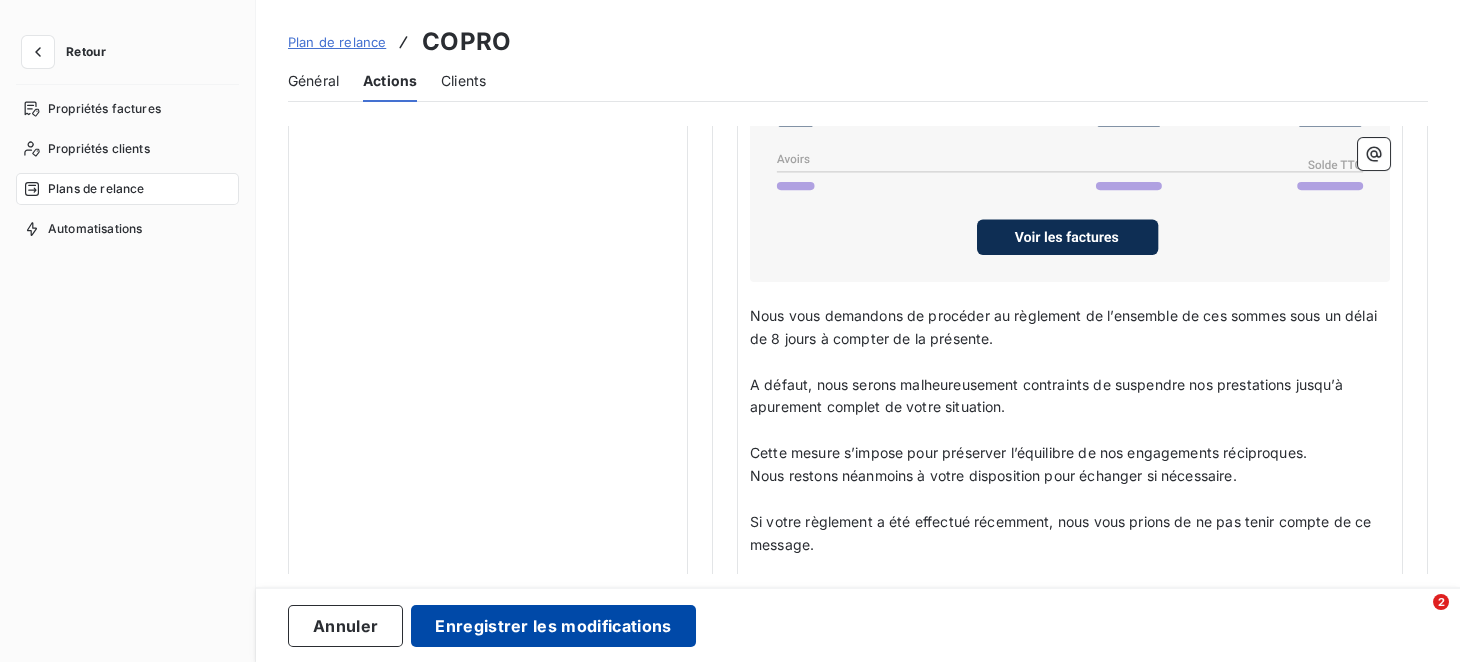 click on "Enregistrer les modifications" at bounding box center [553, 626] 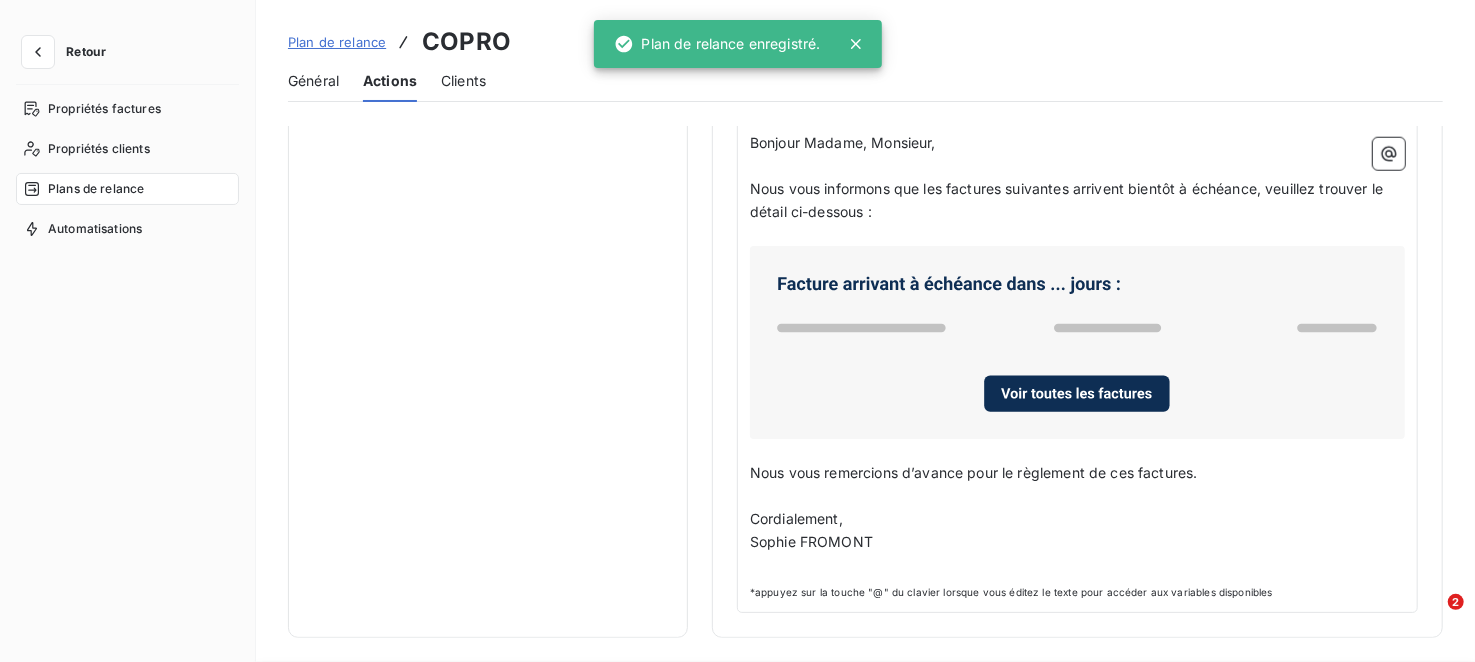 scroll, scrollTop: 225, scrollLeft: 0, axis: vertical 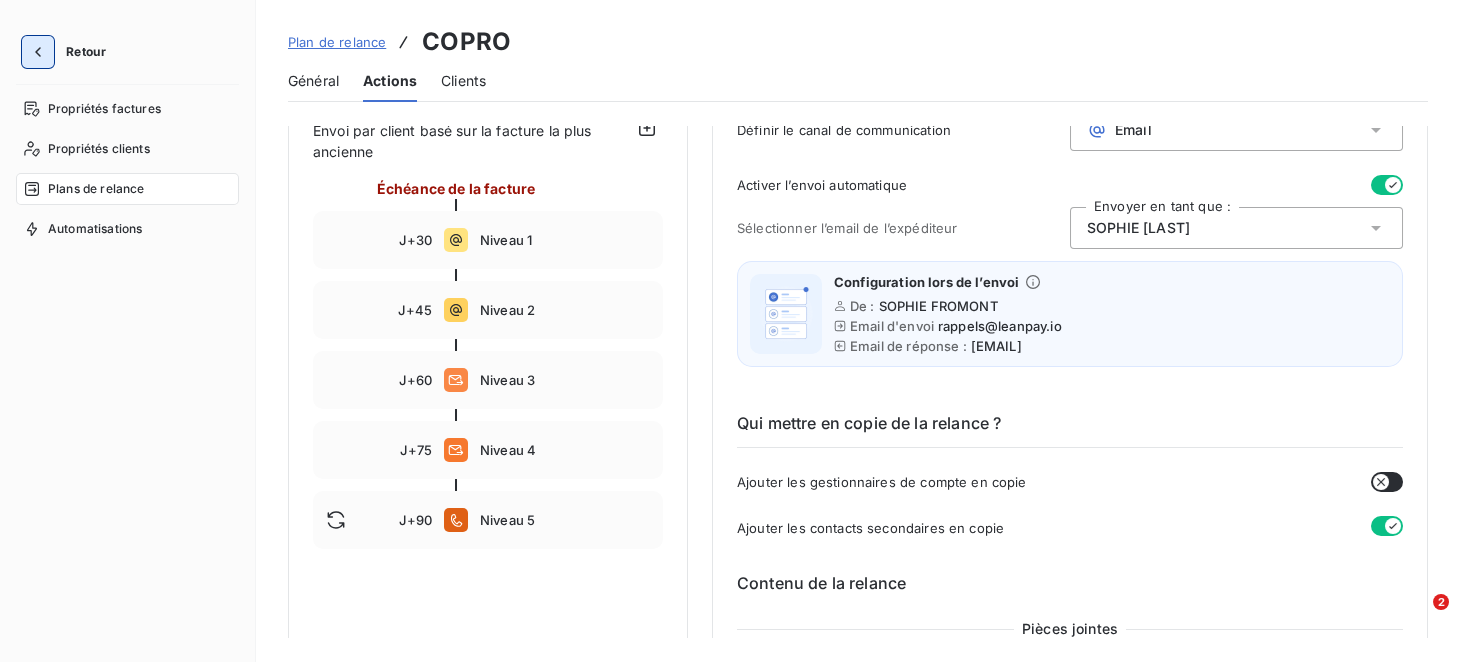 click 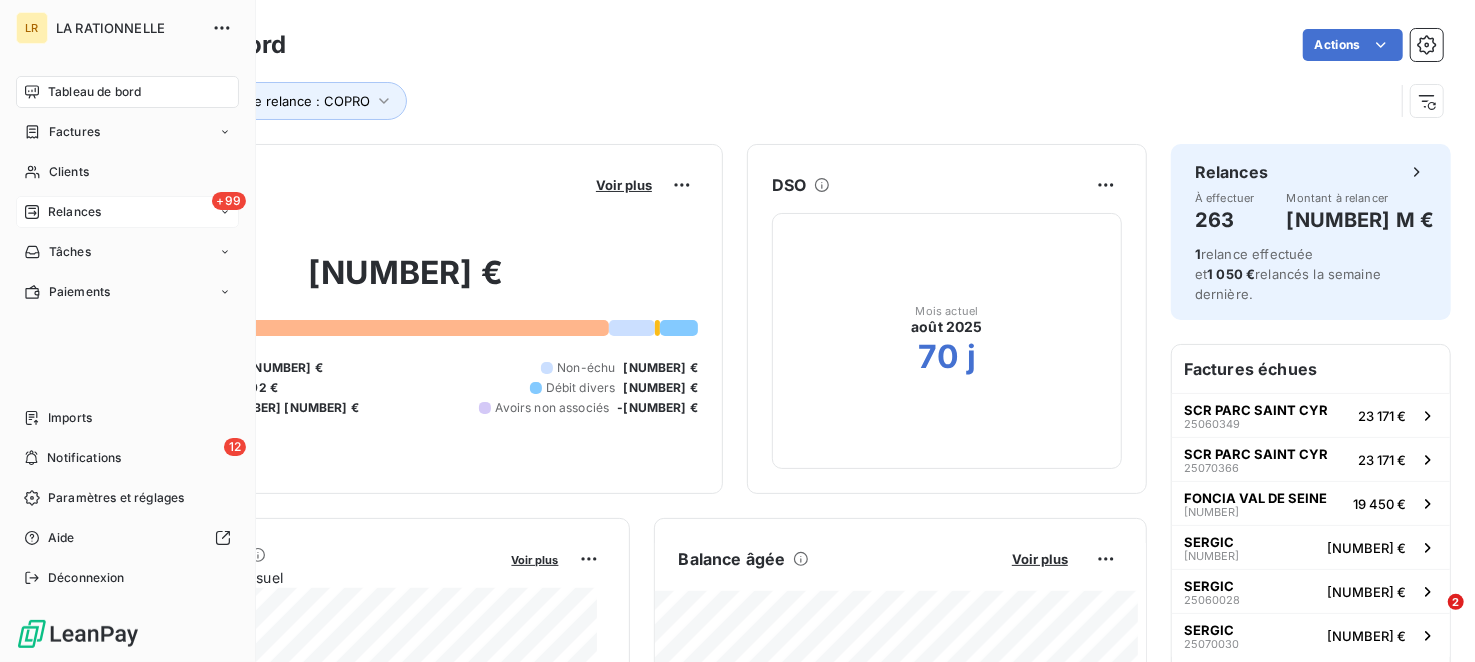 click on "Relances" at bounding box center [62, 212] 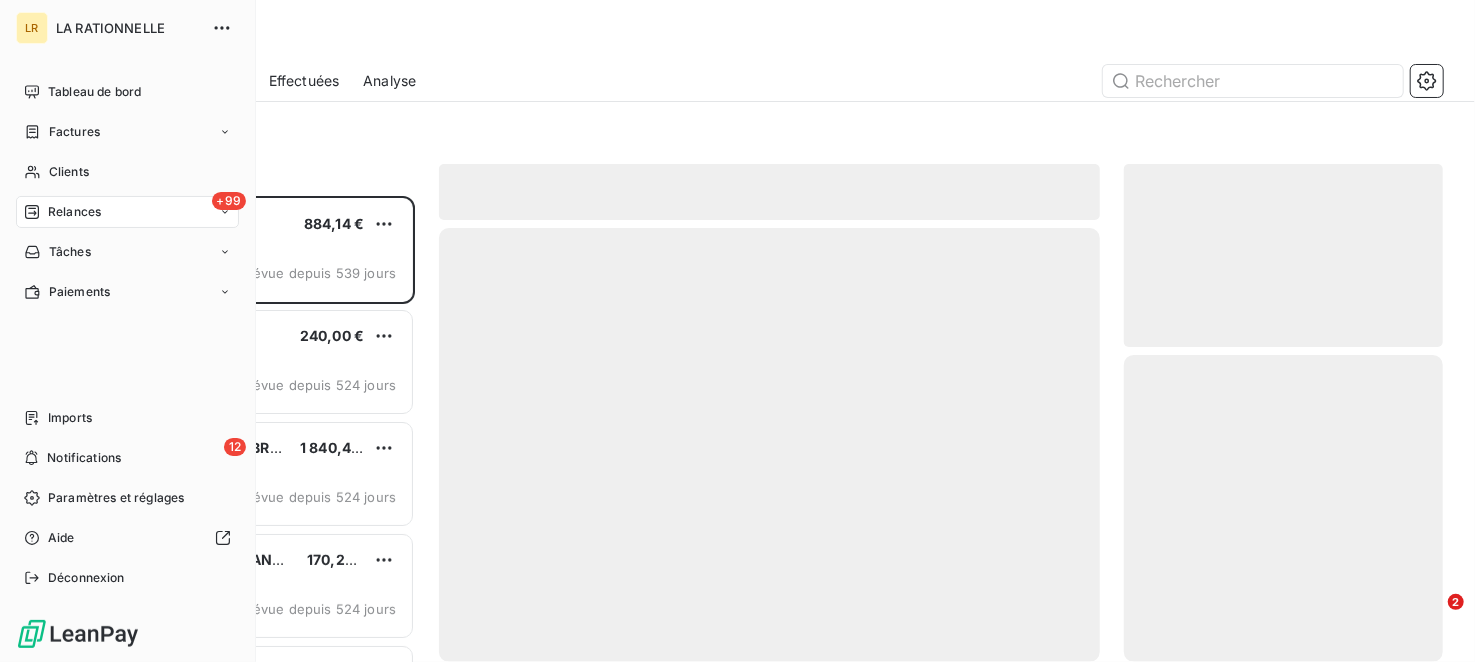 scroll, scrollTop: 16, scrollLeft: 16, axis: both 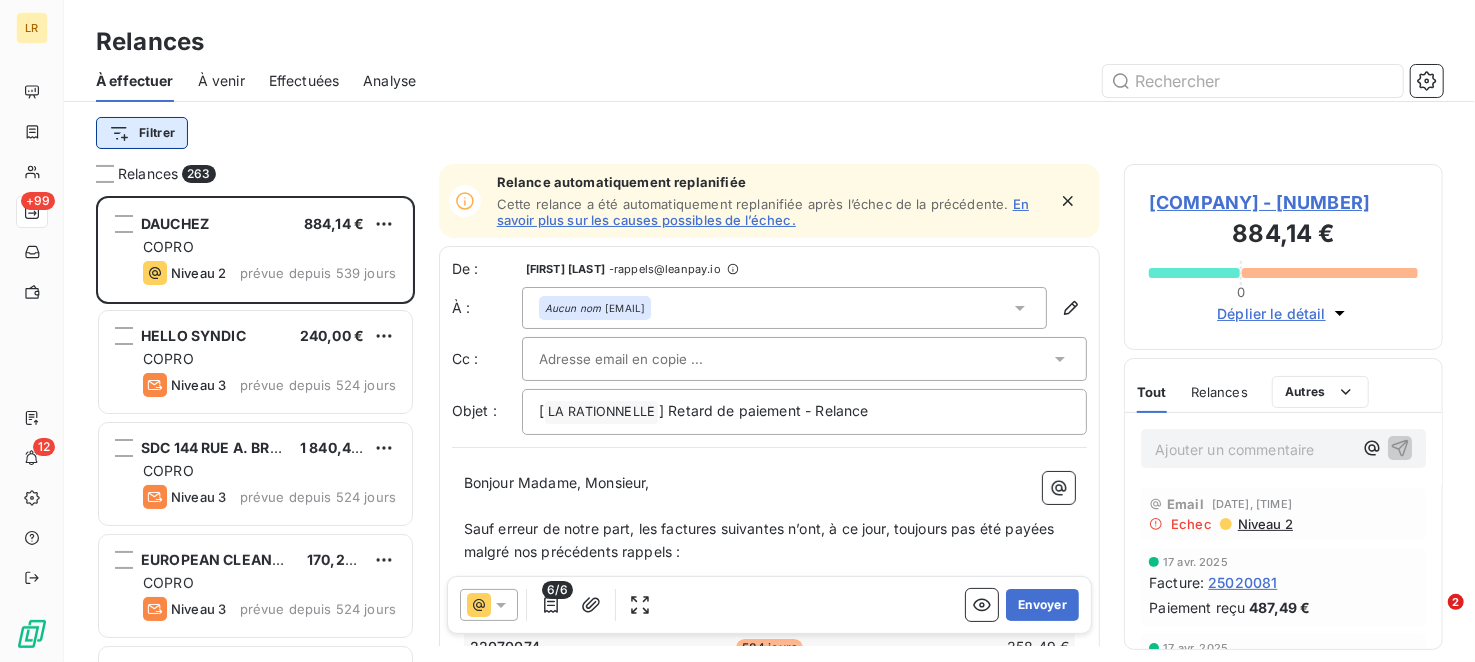 click on "LR +99 12 Relances À effectuer À venir Effectuées Analyse Filtrer Relances 263 [LAST] [NUMBER] € COPRO Niveau 2 prévue depuis 539 jours HELLO SYNDIC [NUMBER] € COPRO Niveau 3 prévue depuis 524 jours SDC 144 [STREET_NAME] [NUMBER] € COPRO Niveau 3 prévue depuis 524 jours EUROPEAN CLEANERS [NUMBER] € COPRO Niveau 3 prévue depuis 524 jours DIVERS [NUMBER] € COPRO Niveau 5 prévue depuis 494 jours ISSYNDIC [NUMBER] € COPRO Niveau 5 prévue depuis 494 jours RENAULT GGE DE LA RESIDENCE [NUMBER] € COPRO Niveau 5 prévue depuis 494 jours LOISELET & DAIGREMONT [NUMBER] € COPRO Niveau 5 prévue depuis 494 jours STRONG [NUMBER] € COPRO Niveau 5 prévue depuis 494 jours CLESENCE [NUMBER] € COPRO Niveau 5 prévue depuis 494 jours LOISELET & DAIGREMONT [NUMBER] € COPRO Niveau 5 prévue depuis 494 jours ALTOSEQUANAIS [NUMBER] € COPRO Niveau 5 prévue depuis 494 jours SCI ETOILE [NUMBER] € COPRO Niveau 5 prévue depuis 494 jours 0151 SDC LES LAMPES [NUMBER] € COPRO Niveau 5" at bounding box center [737, 331] 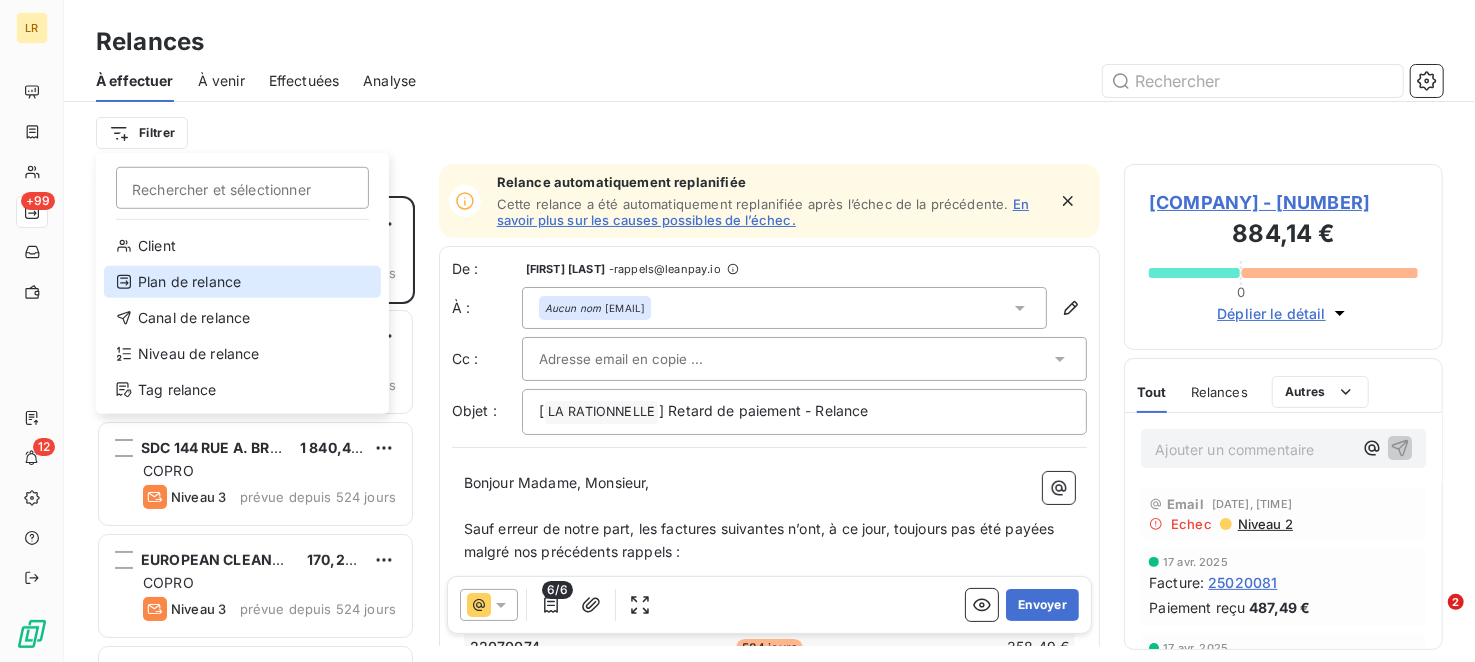 click on "Plan de relance" at bounding box center [242, 282] 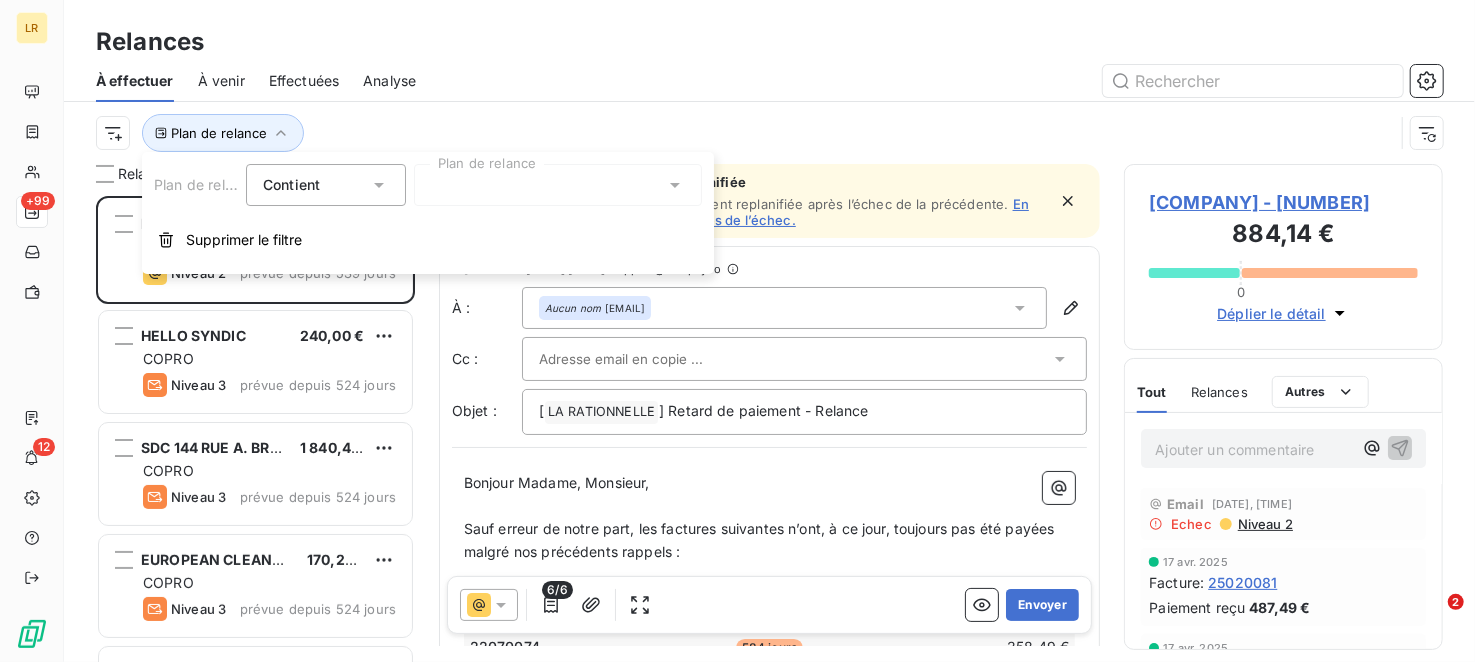 click at bounding box center [558, 185] 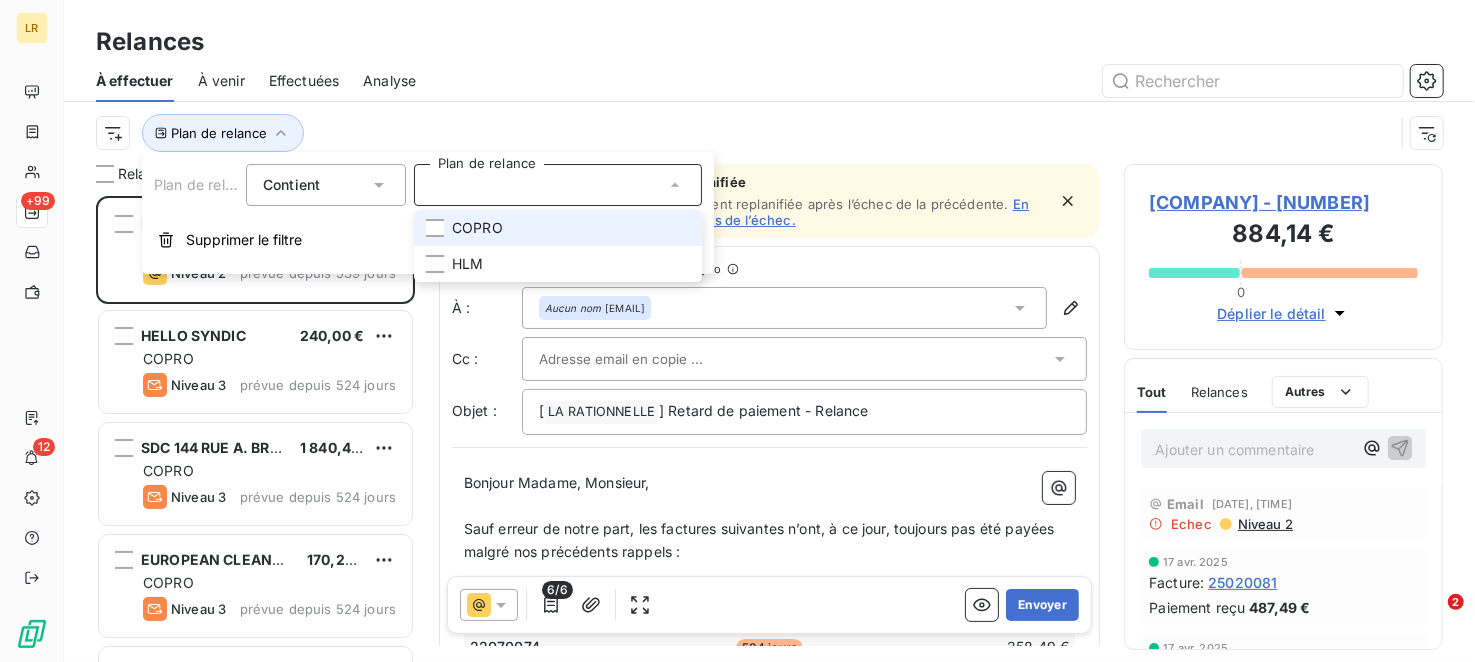 click on "COPRO" at bounding box center (477, 228) 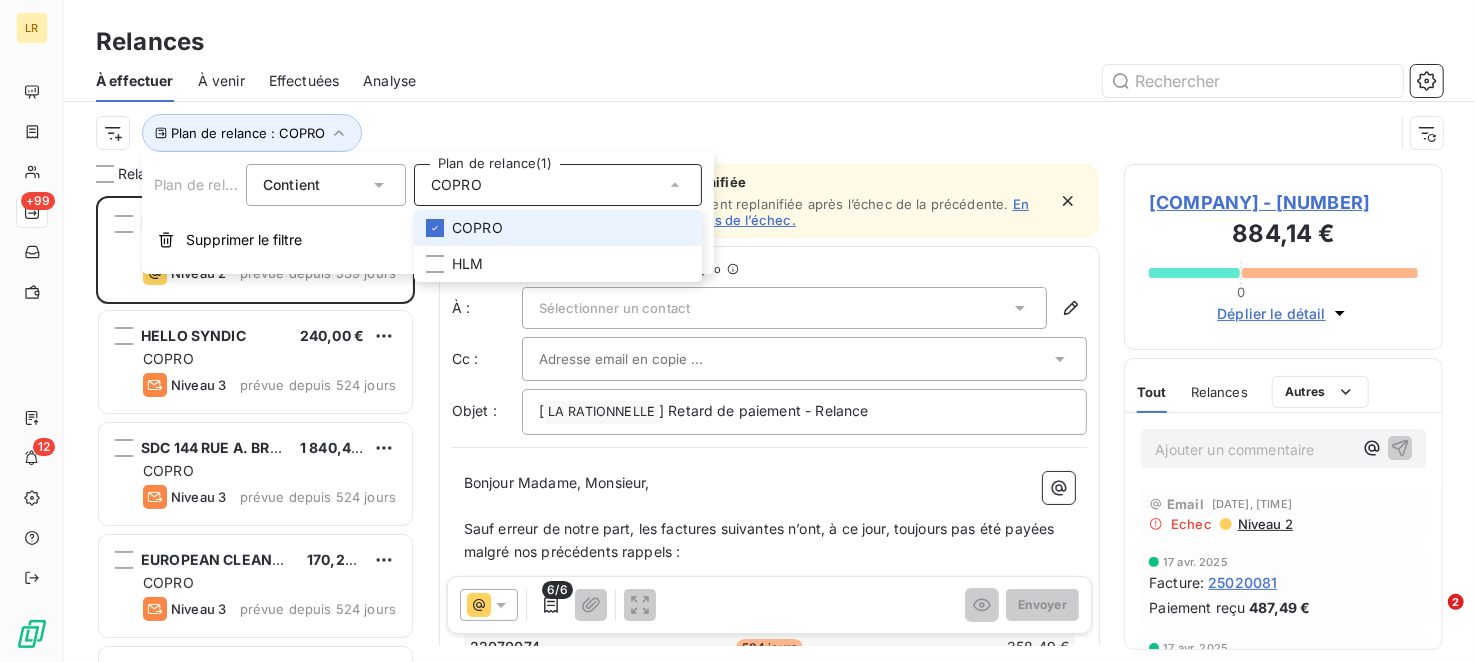 scroll, scrollTop: 16, scrollLeft: 16, axis: both 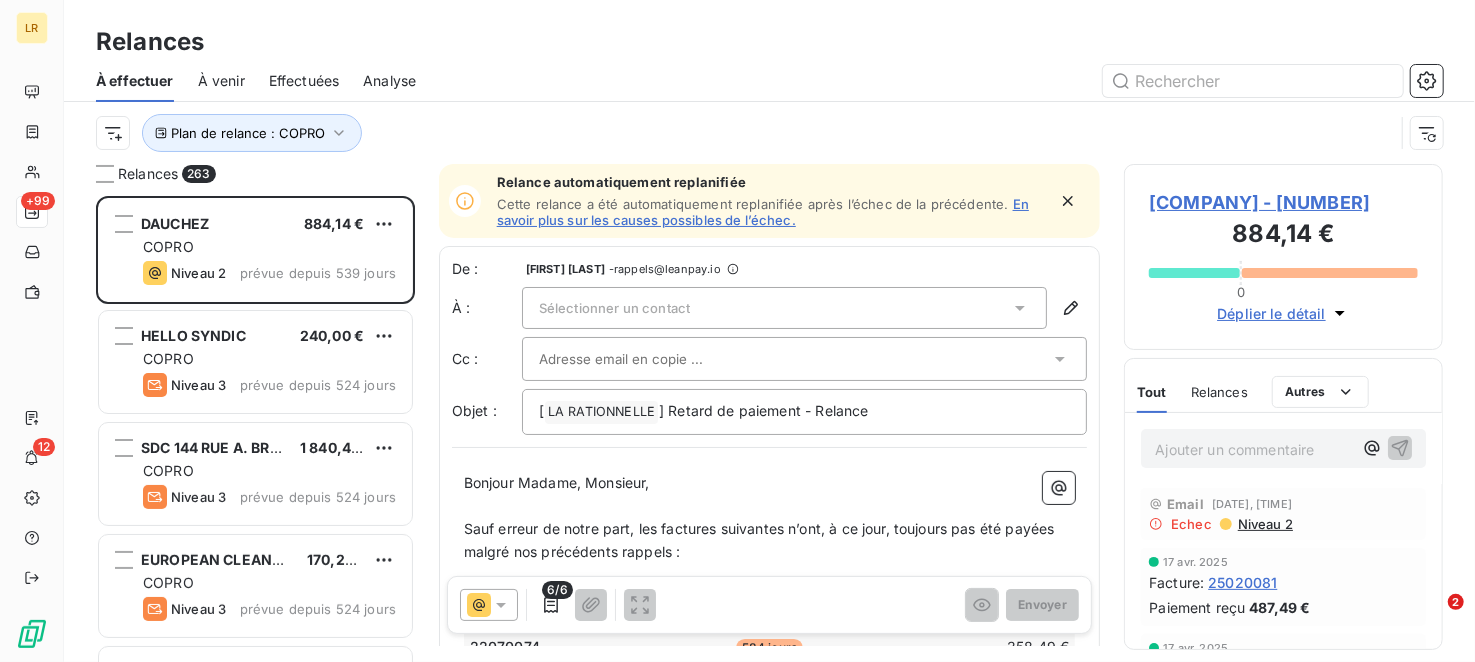 click on "Plan de relance : COPRO" at bounding box center (769, 133) 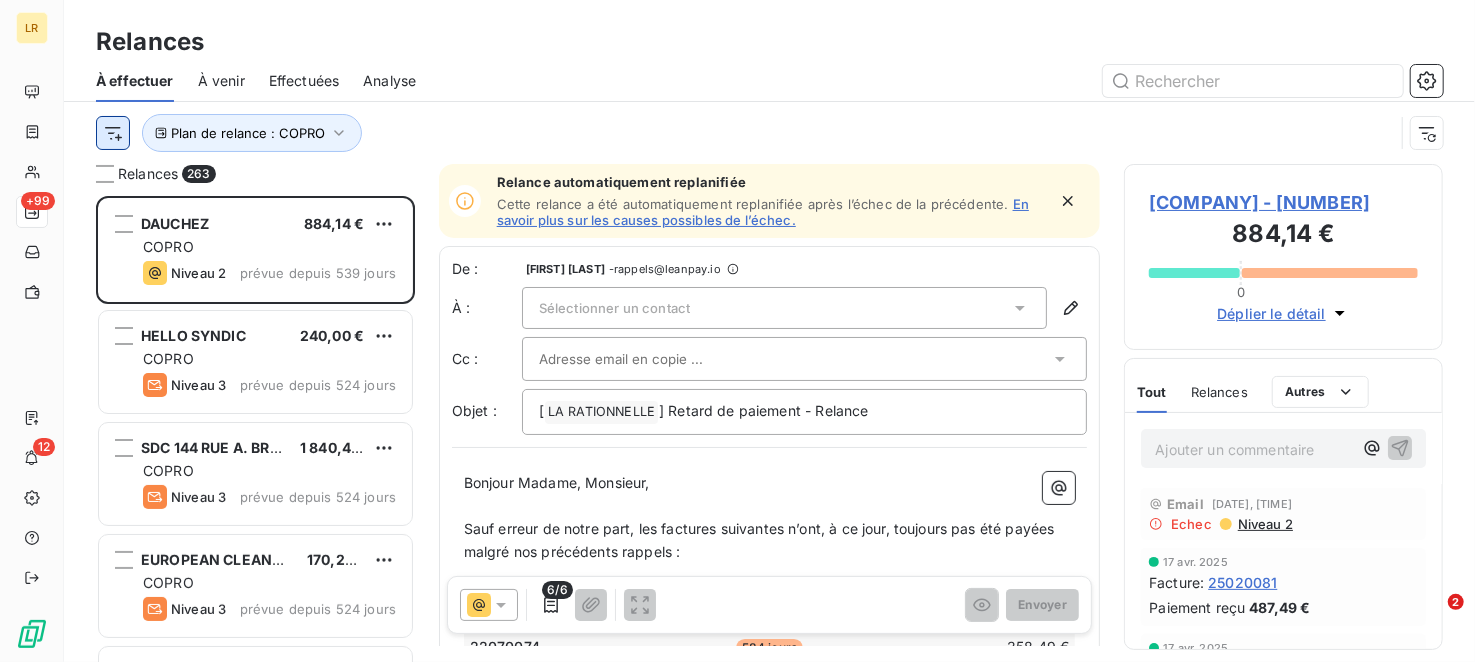click on "LR +99 12 Relances À effectuer À venir Effectuées Analyse Plan de relance : COPRO Relances 263 [LAST] [NUMBER] € COPRO Niveau 2 prévue depuis 539 jours HELLO SYNDIC [NUMBER] € COPRO Niveau 3 prévue depuis 524 jours SDC 144 [STREET_NAME] [NUMBER] € COPRO Niveau 3 prévue depuis 524 jours EUROPEAN CLEANERS [NUMBER] € COPRO Niveau 3 prévue depuis 524 jours DIVERS [NUMBER] € COPRO Niveau 5 prévue depuis 494 jours ISSYNDIC [NUMBER] € COPRO Niveau 5 prévue depuis 494 jours RENAULT GGE DE LA RESIDENCE [NUMBER] € COPRO Niveau 5 prévue depuis 494 jours LOISELET & DAIGREMONT [NUMBER] € COPRO Niveau 5 prévue depuis 494 jours STRONG [NUMBER] € COPRO Niveau 5 prévue depuis 494 jours CLESENCE [NUMBER] € COPRO Niveau 5 prévue depuis 494 jours LOISELET & DAIGREMONT [NUMBER] € COPRO Niveau 5 prévue depuis 494 jours ALTOSEQUANAIS [NUMBER] € COPRO Niveau 5 prévue depuis 494 jours SCI ETOILE [NUMBER] € COPRO Niveau 5 prévue depuis 494 jours 0151 SDC LES LAMPES [NUMBER] €" at bounding box center (737, 331) 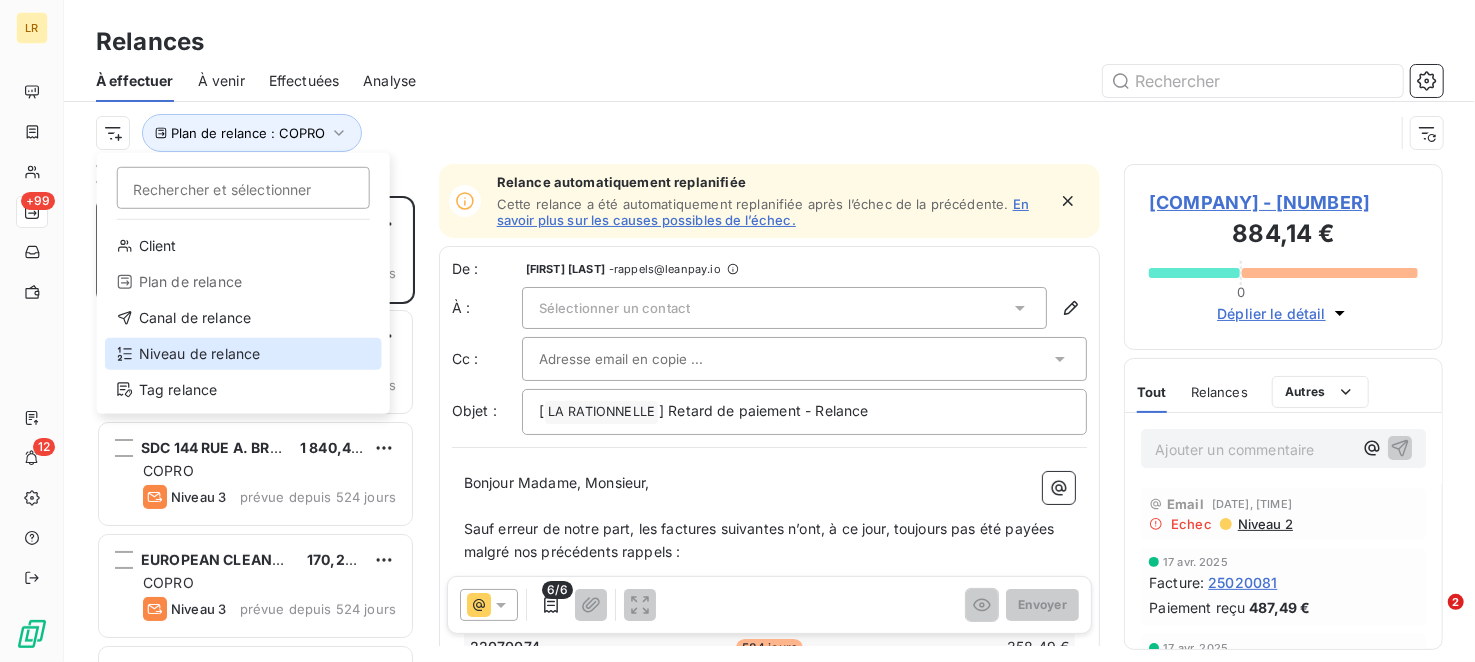 click on "Niveau de relance" at bounding box center (243, 354) 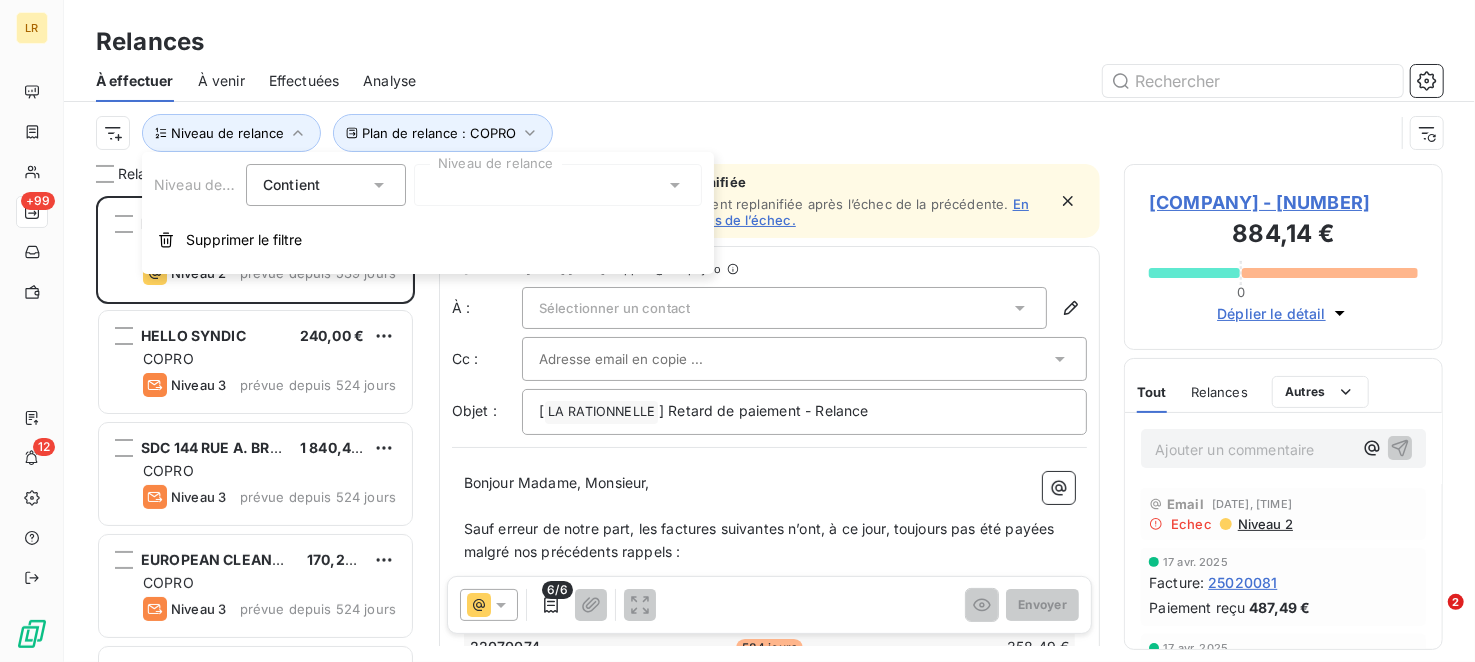 click at bounding box center (558, 185) 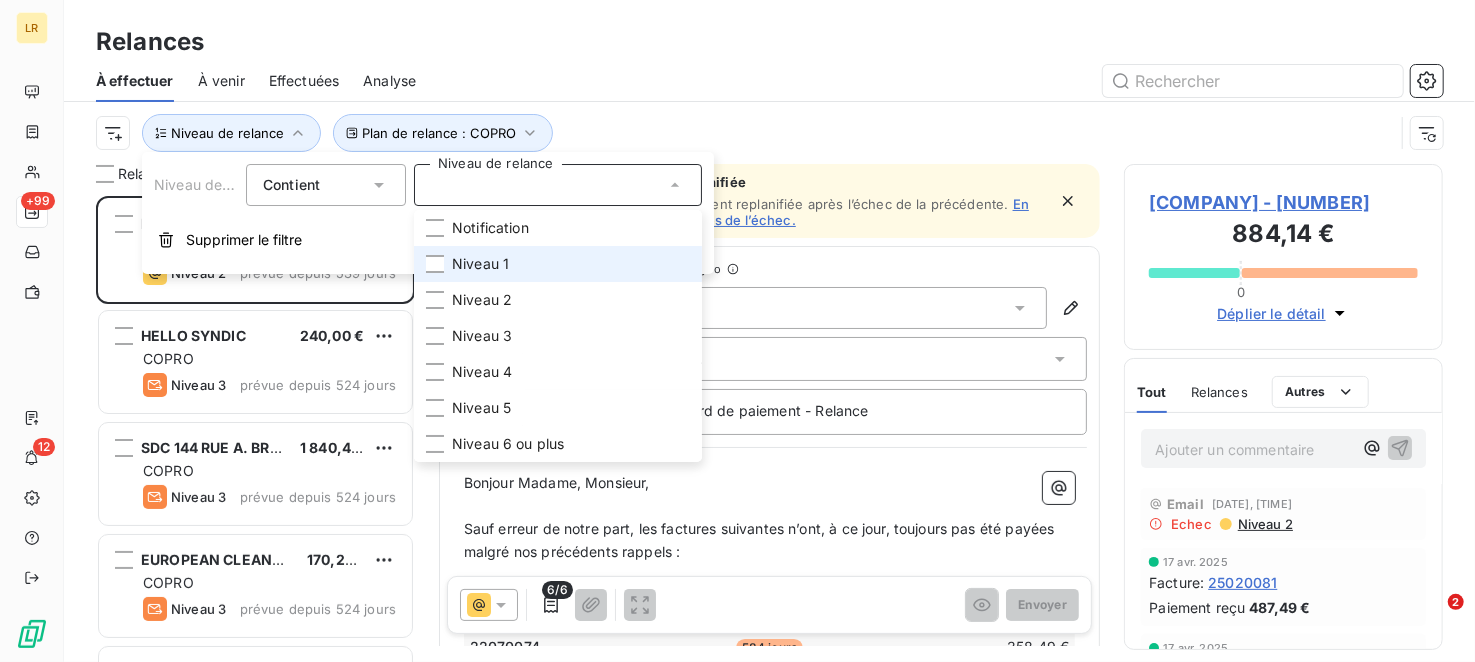 click on "Niveau 1" at bounding box center (480, 264) 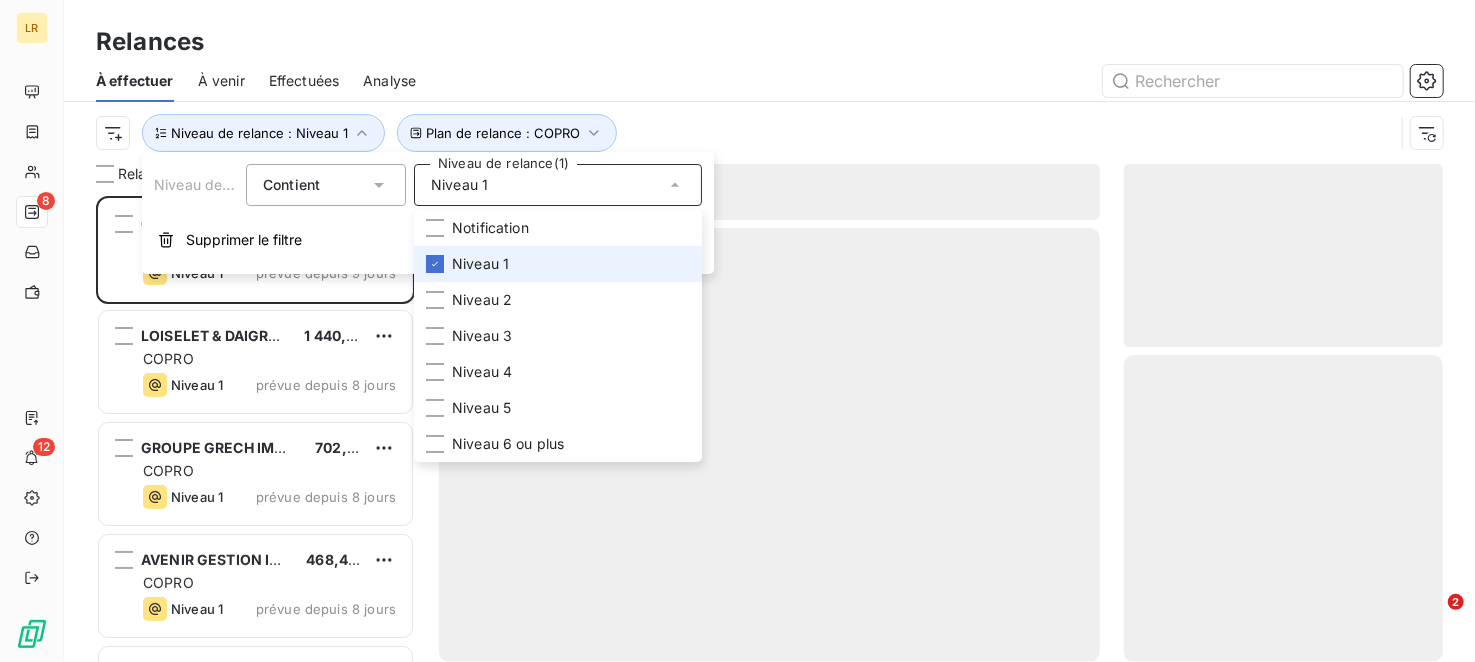 scroll, scrollTop: 16, scrollLeft: 16, axis: both 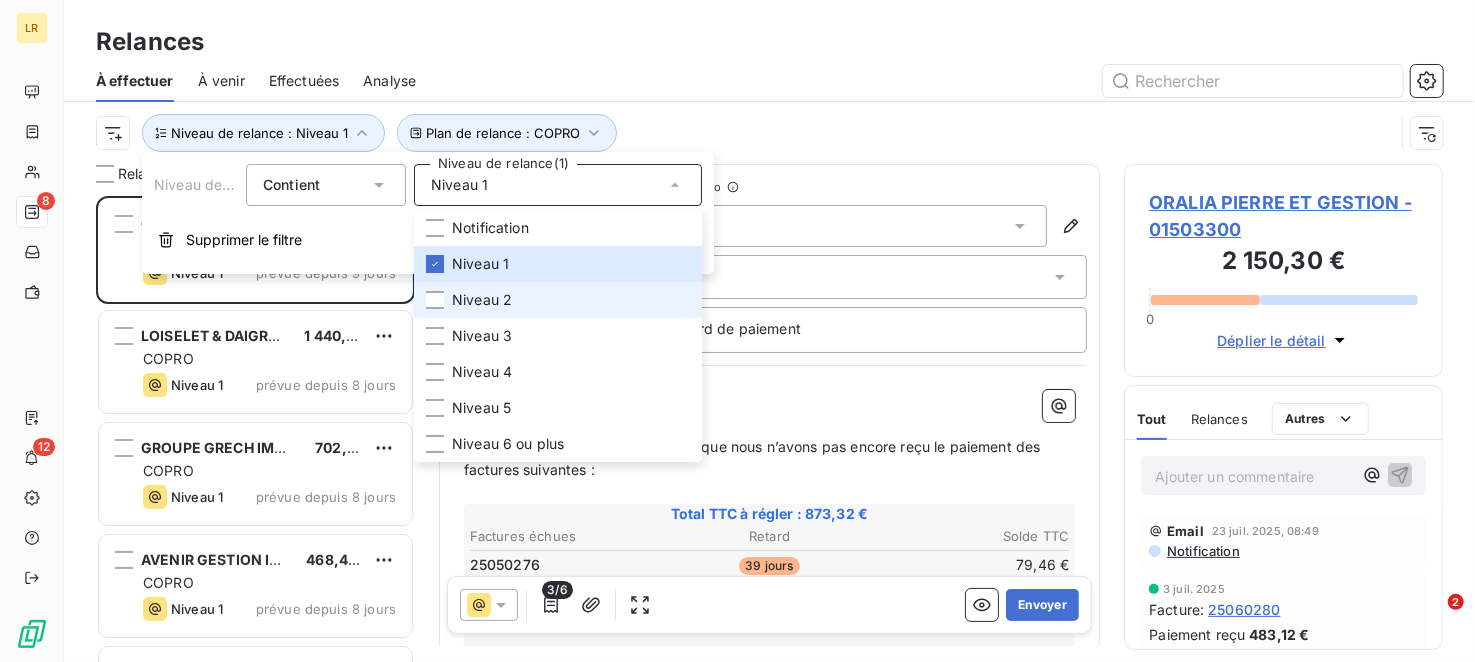click on "Niveau 2" at bounding box center [482, 300] 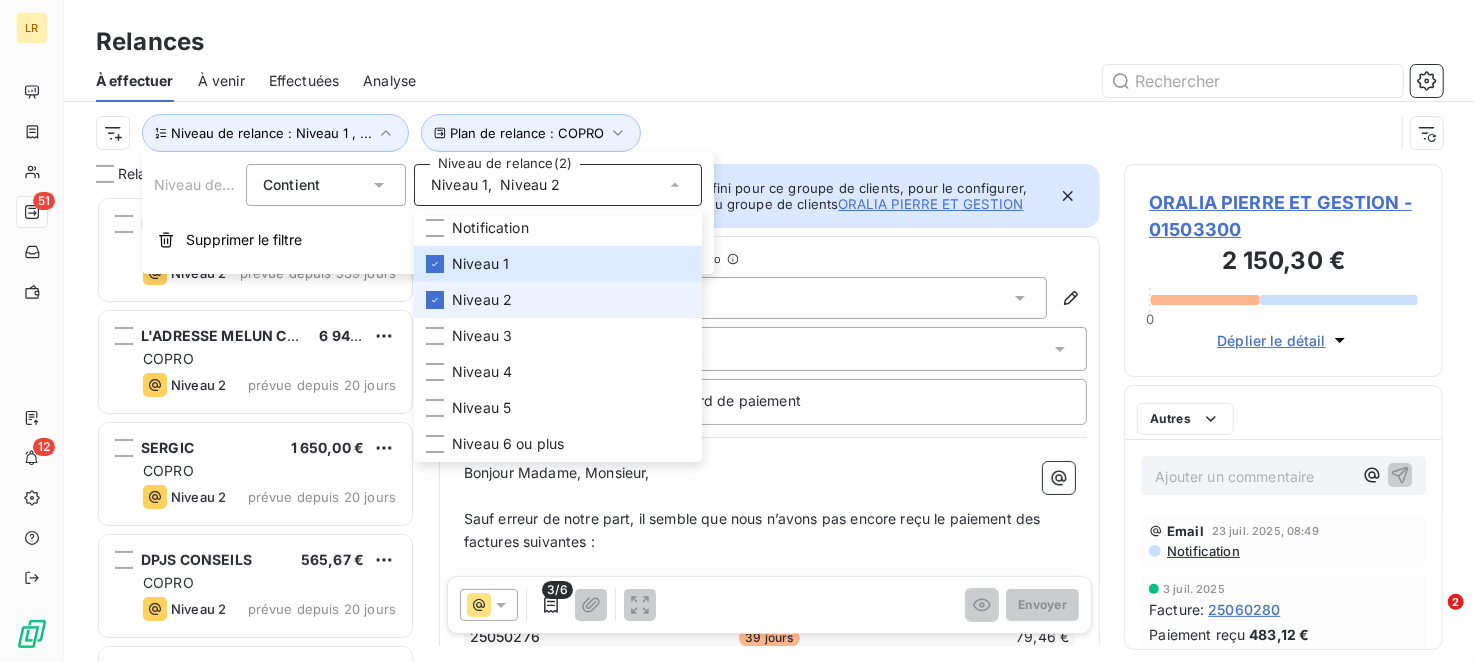 scroll, scrollTop: 16, scrollLeft: 16, axis: both 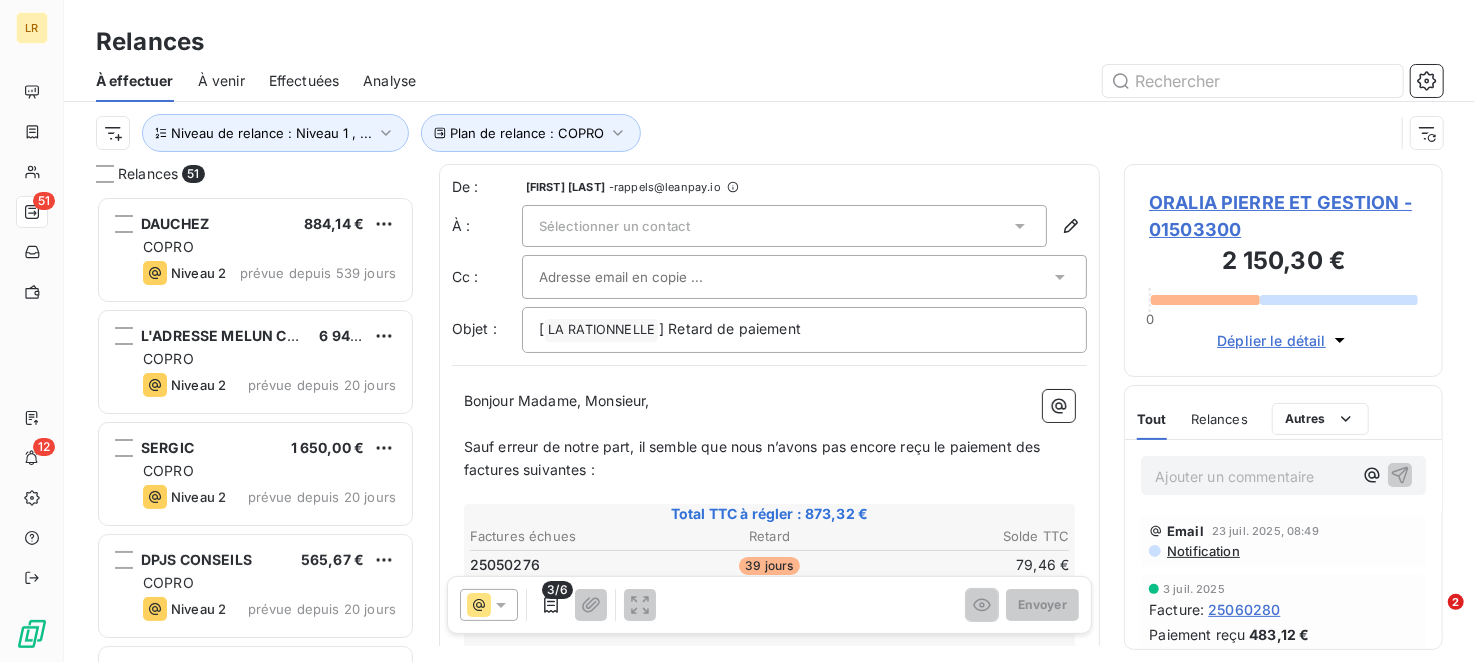 click at bounding box center (941, 81) 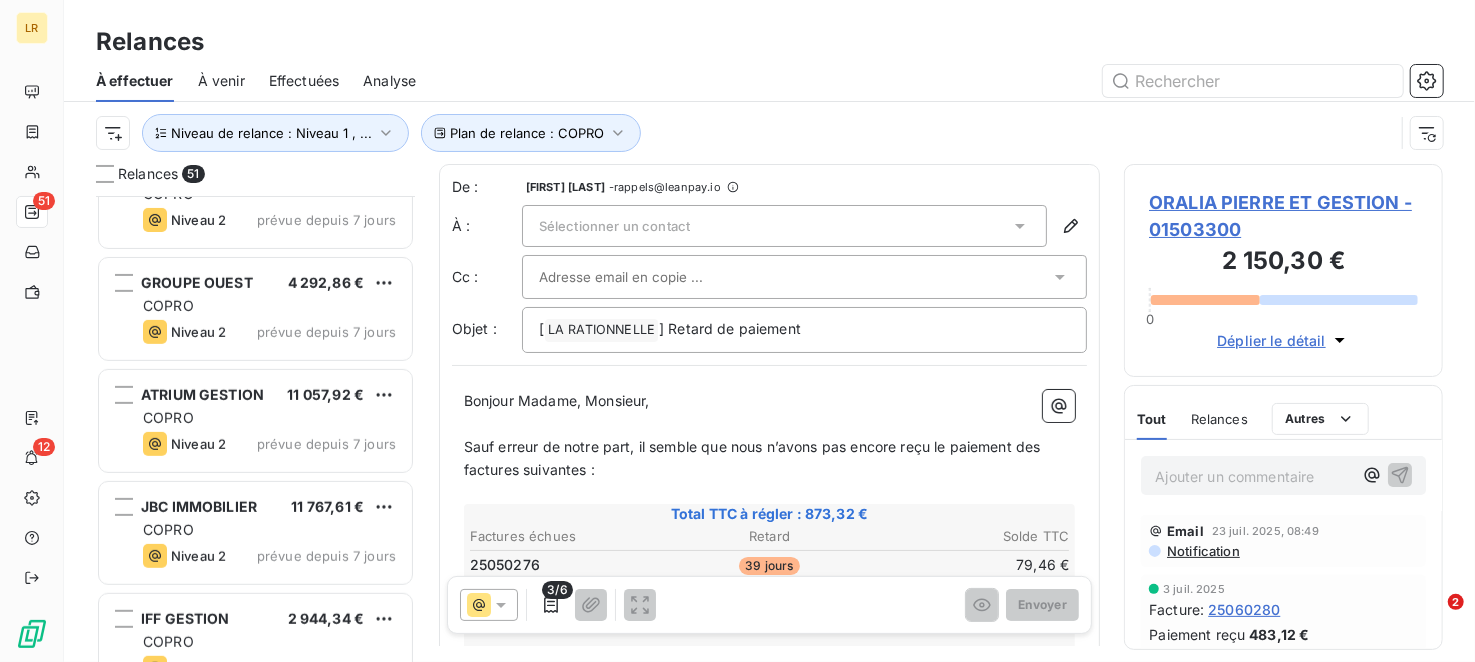 scroll, scrollTop: 4547, scrollLeft: 0, axis: vertical 